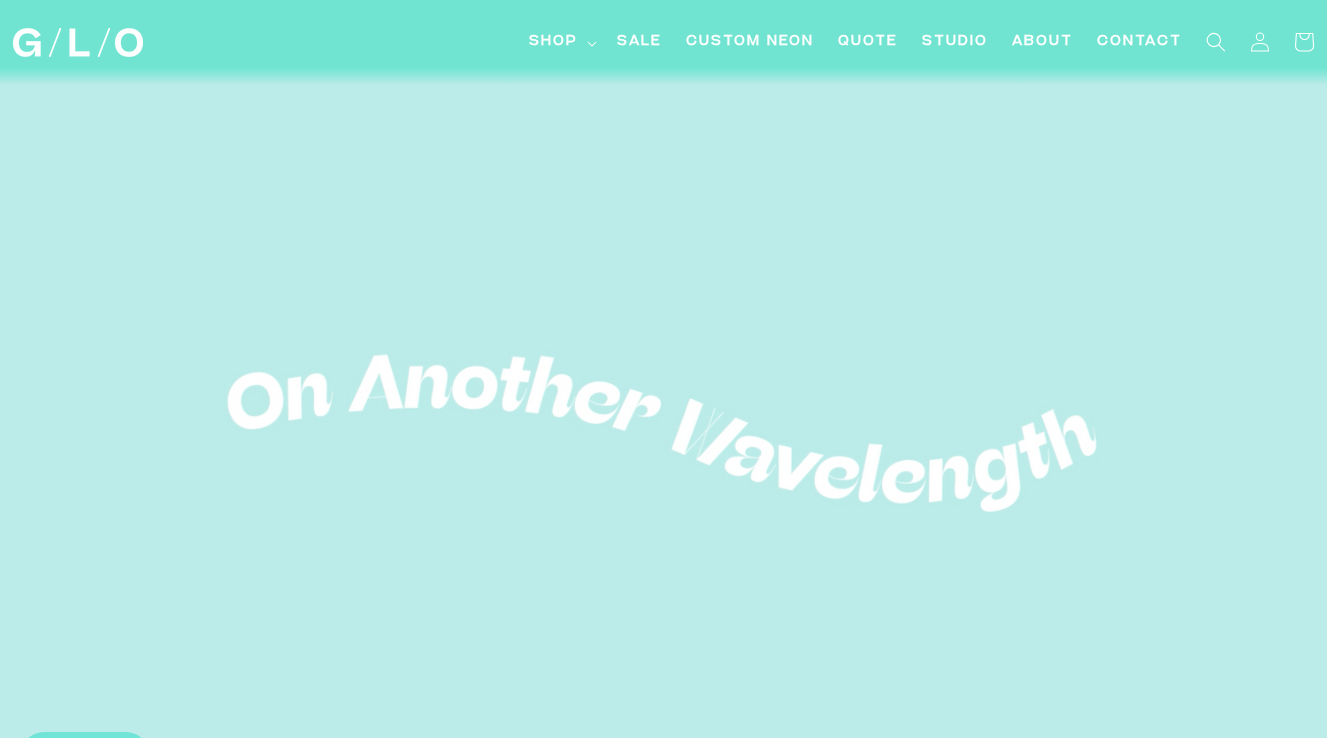 scroll, scrollTop: 0, scrollLeft: 0, axis: both 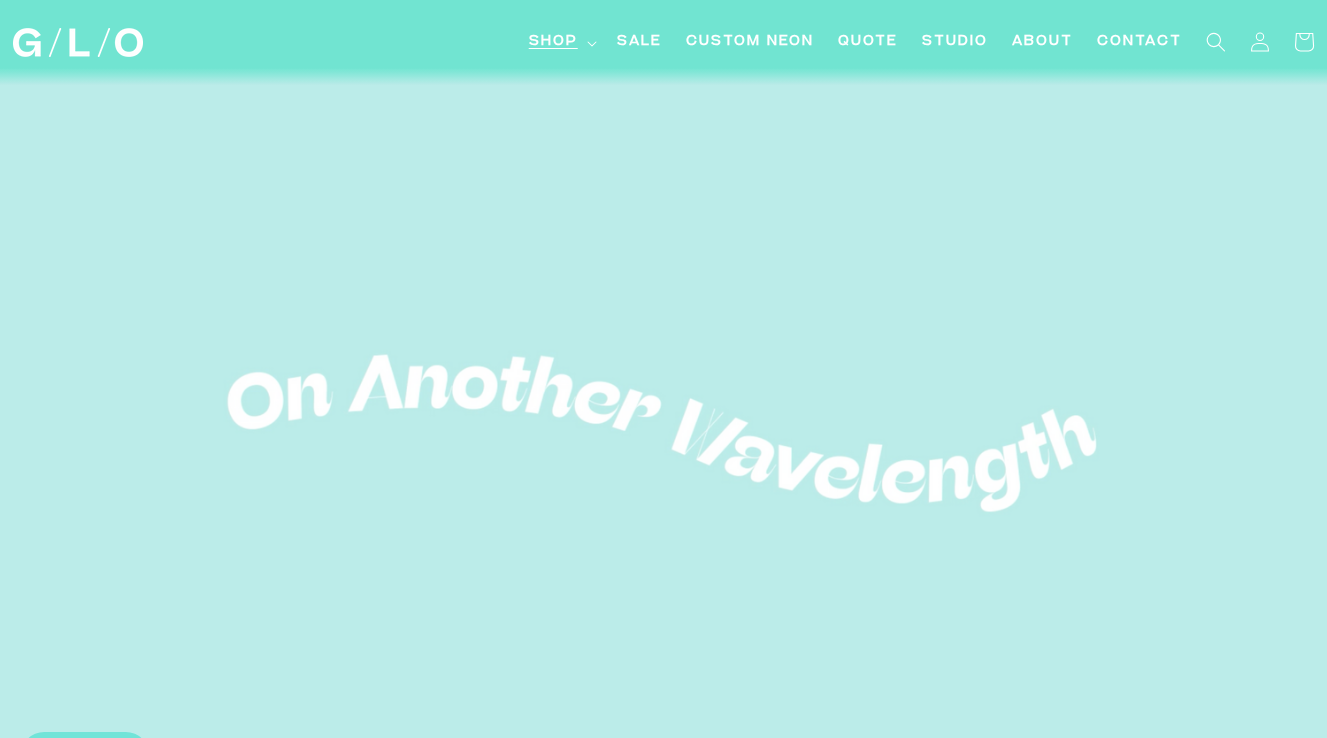 click on "Shop" at bounding box center (553, 42) 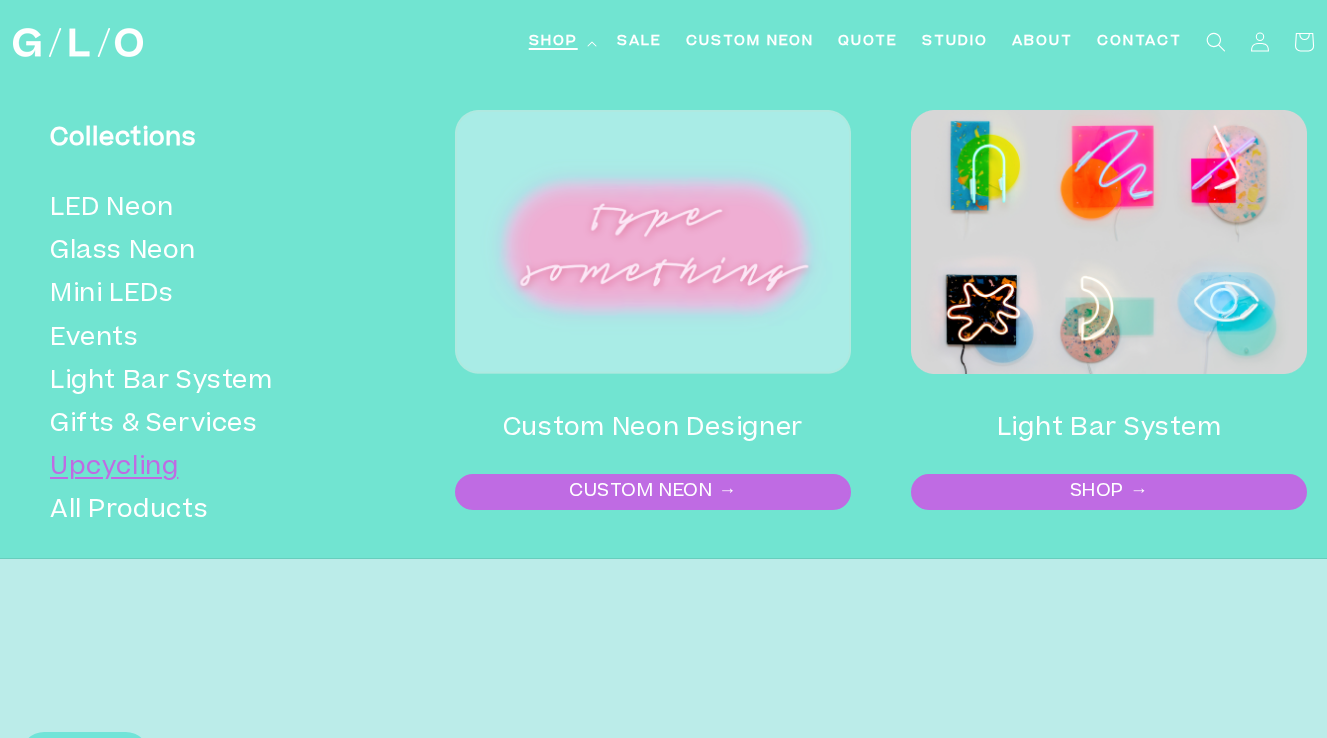 click on "Upcycling" at bounding box center [217, 468] 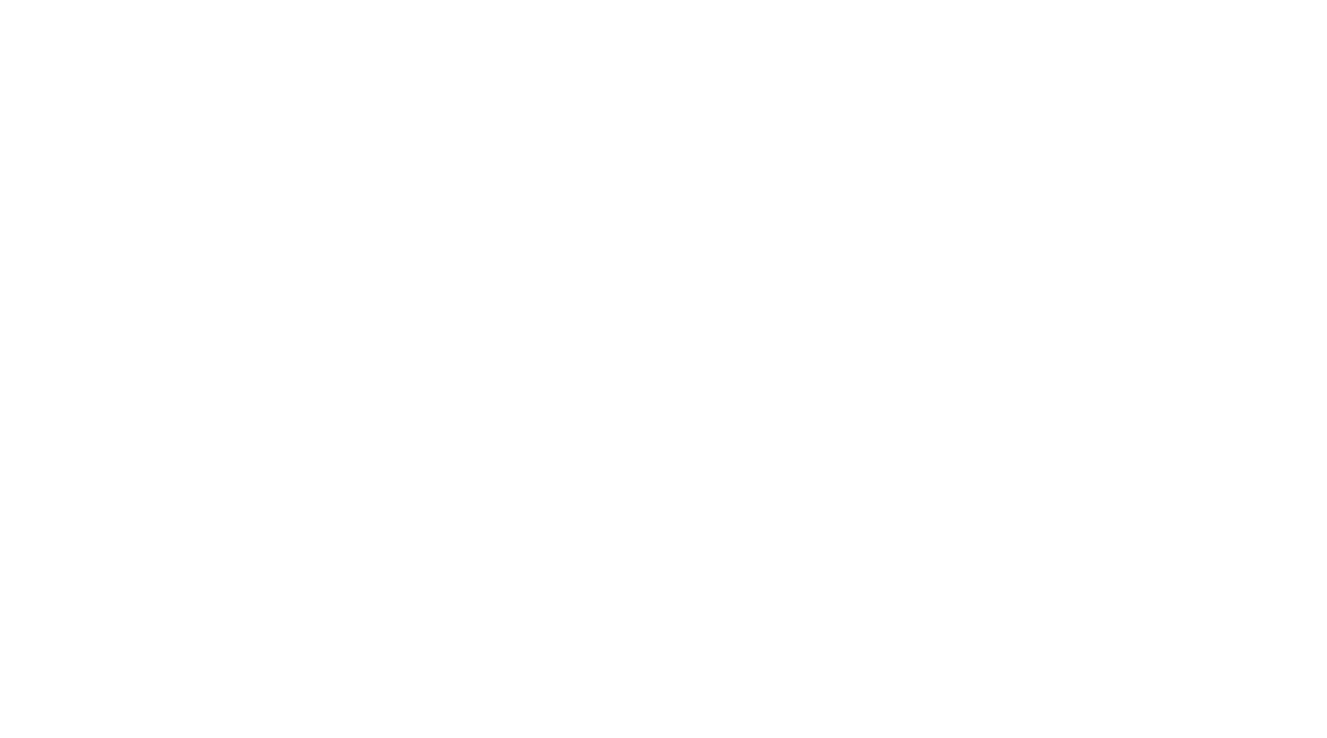 scroll, scrollTop: 0, scrollLeft: 0, axis: both 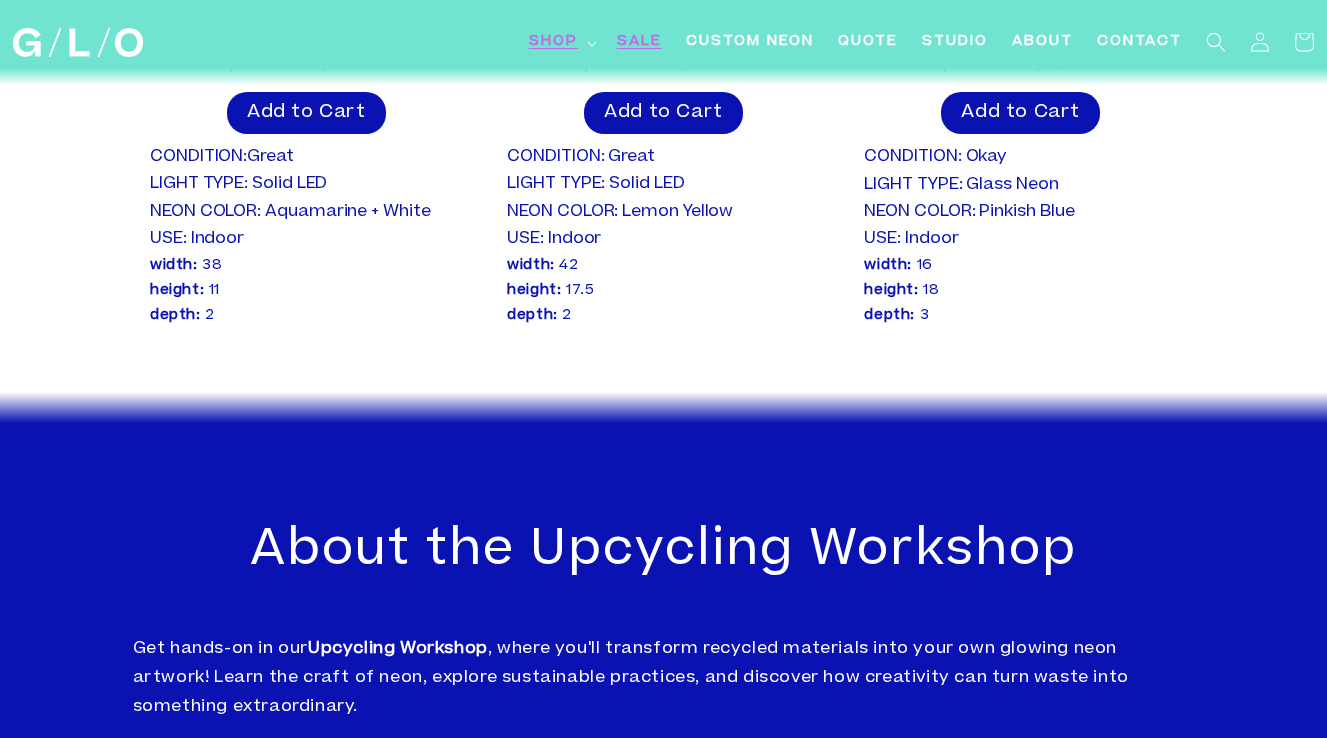 click on "SALE" at bounding box center [639, 42] 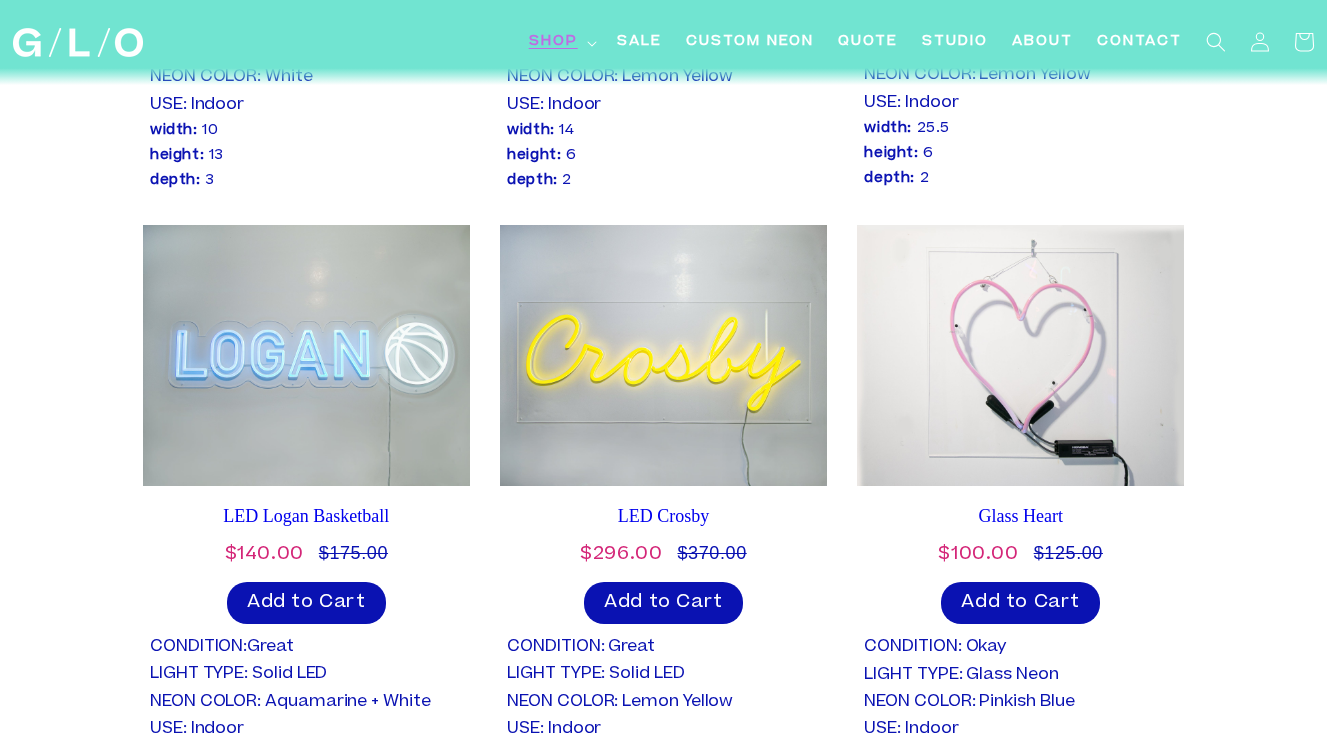 scroll, scrollTop: 5900, scrollLeft: 0, axis: vertical 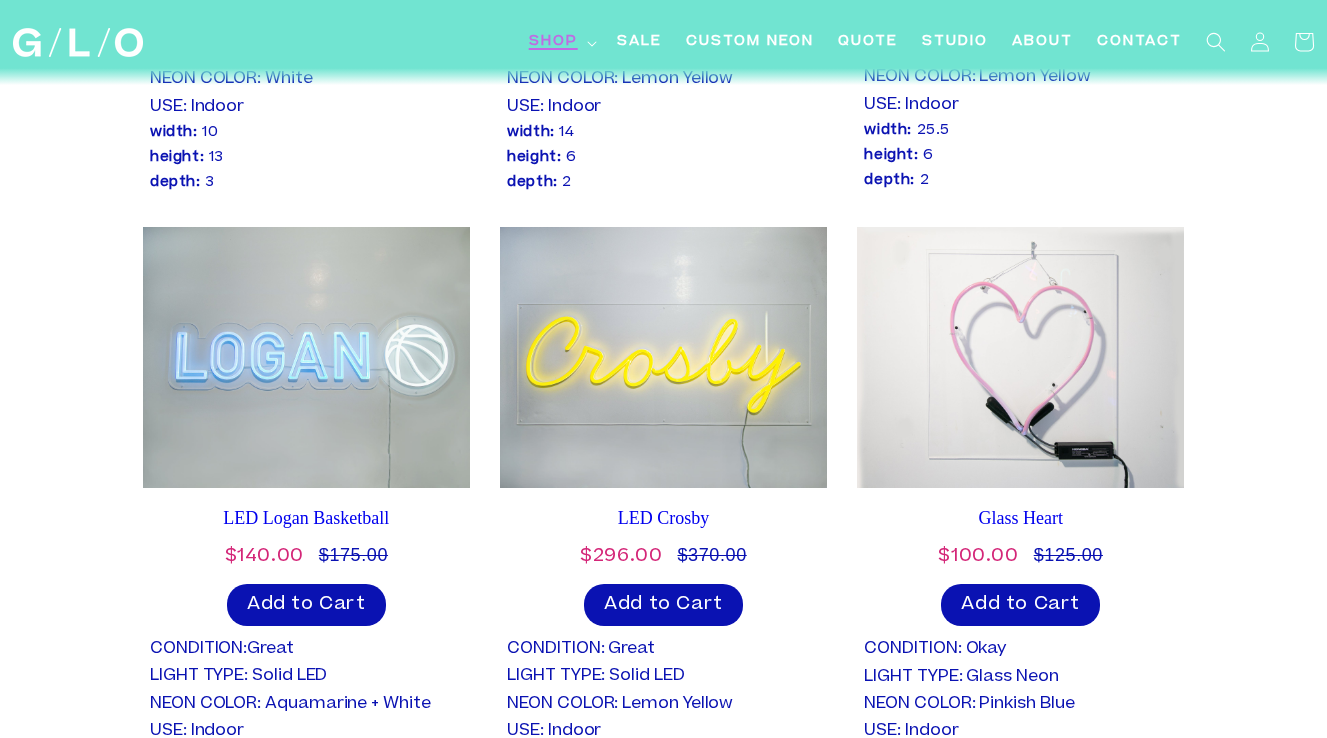 click on "Shop" at bounding box center [561, 42] 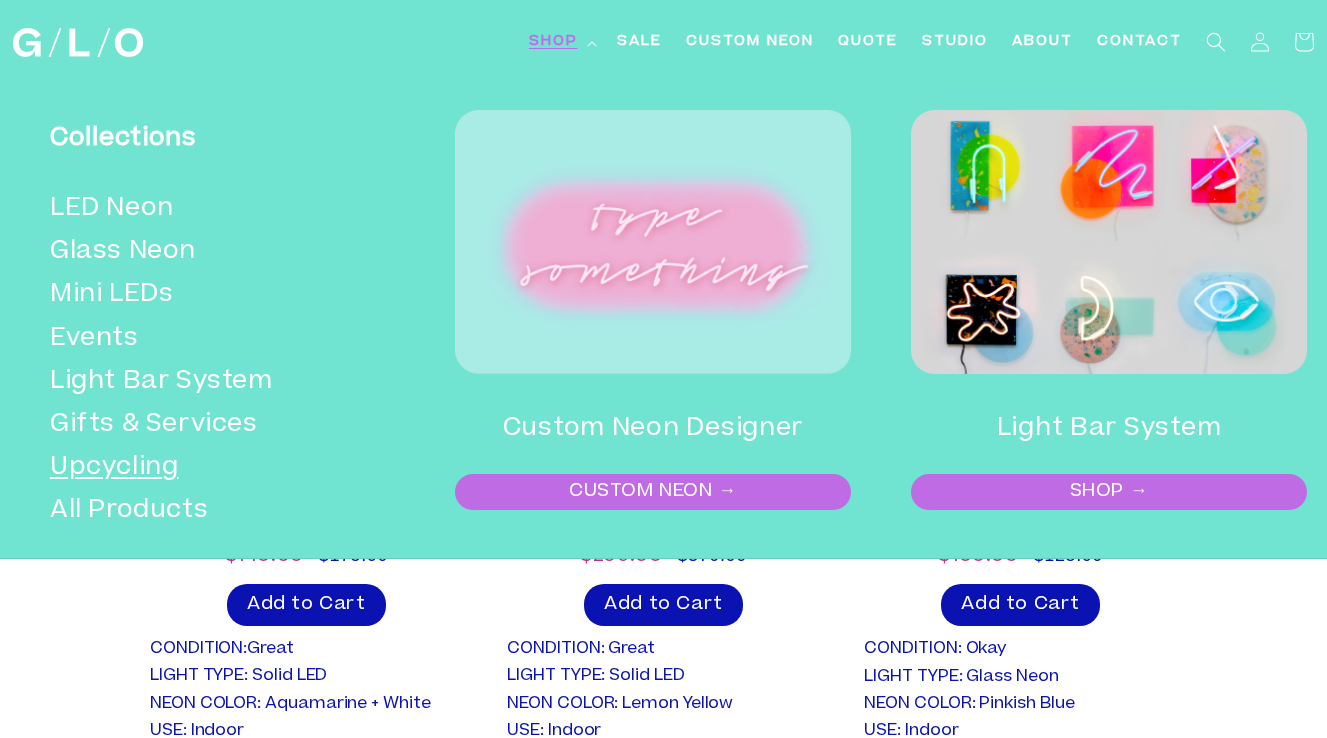 click on "LED 3D Purple Planet               Sold out   $350.00   $700.00         Add to Cart           PICKUP ONLY CONDITION: Good LIGHT TYPE: Flex LED NEON COLOR: Yellow USE: Indoor               width:    20                 height:    13                 depth:    20                                         LED 3D Green Planet               Sold out   $300.00   $700.00         Add to Cart           CONDITION: Great LIGHT TYPE: Flex LED NEON COLOR: Rose USE: Indoor               width:    18                 height:    13                 depth:    18                                         Glass 3D Pink Planet               Sold out   $600.00   $1,200.00         Add to Cart           CONDITION: Great LIGHT TYPE: Glass Neon NEON COLOR: Flamingo Pink USE: Indoor               width:    17                 height:    11                 depth:    17                                         Glass 3D Blue Planet               Sold out   $750.00   $1,500.00         Add to Cart           USE: Indoor" at bounding box center (663, -1680) 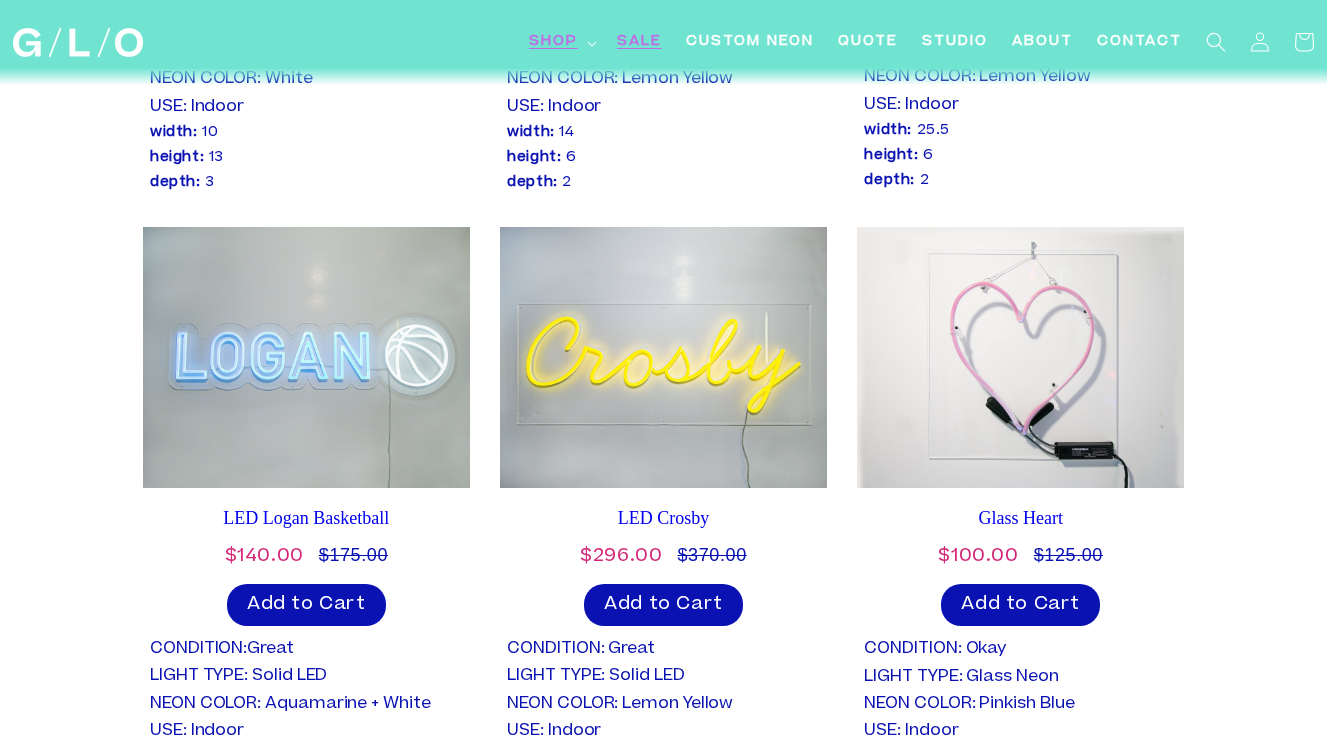click on "SALE" at bounding box center [639, 42] 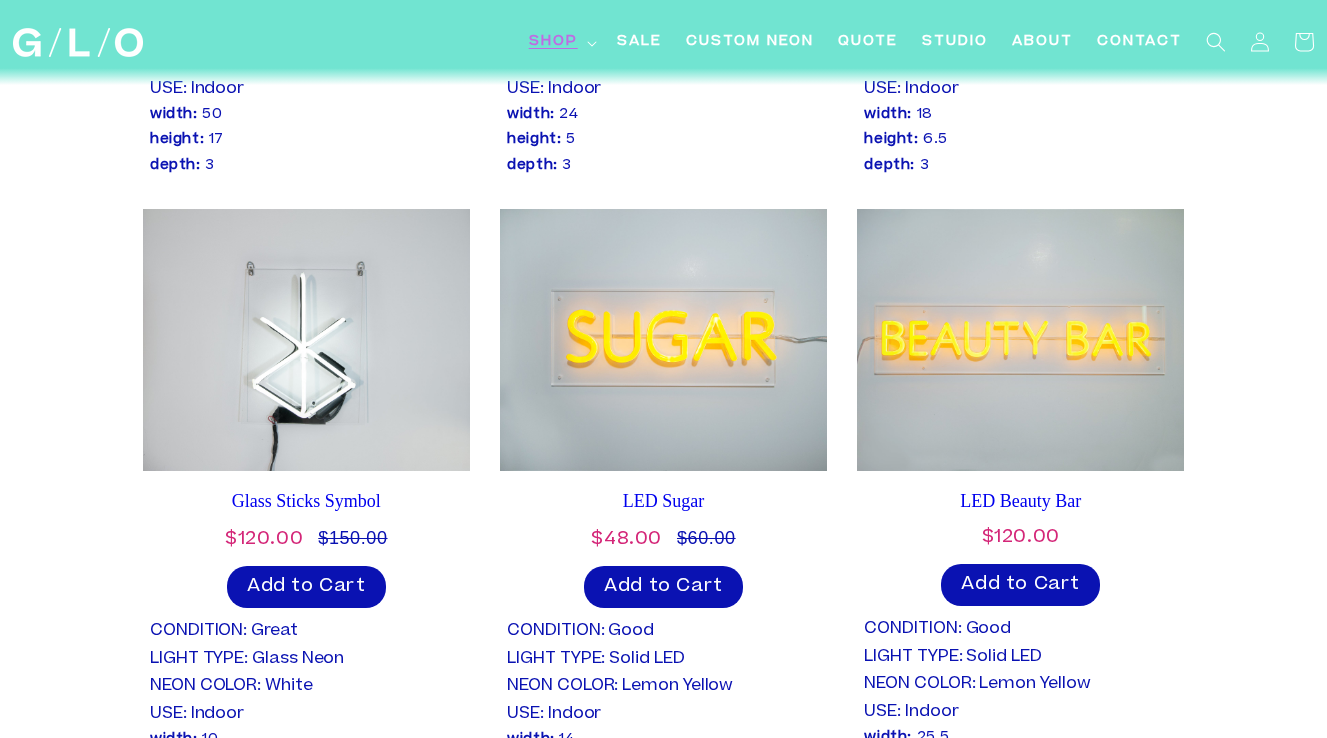 scroll, scrollTop: 5169, scrollLeft: 0, axis: vertical 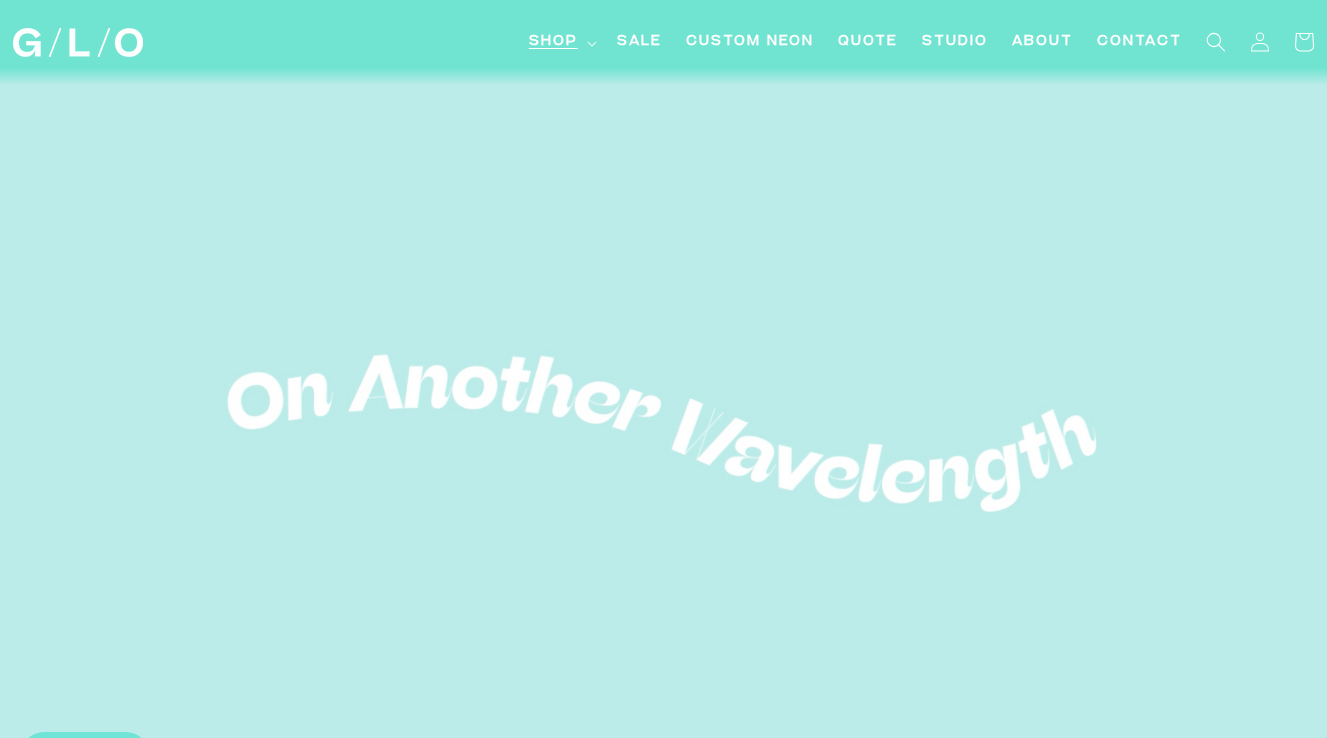 click on "Shop" at bounding box center (553, 42) 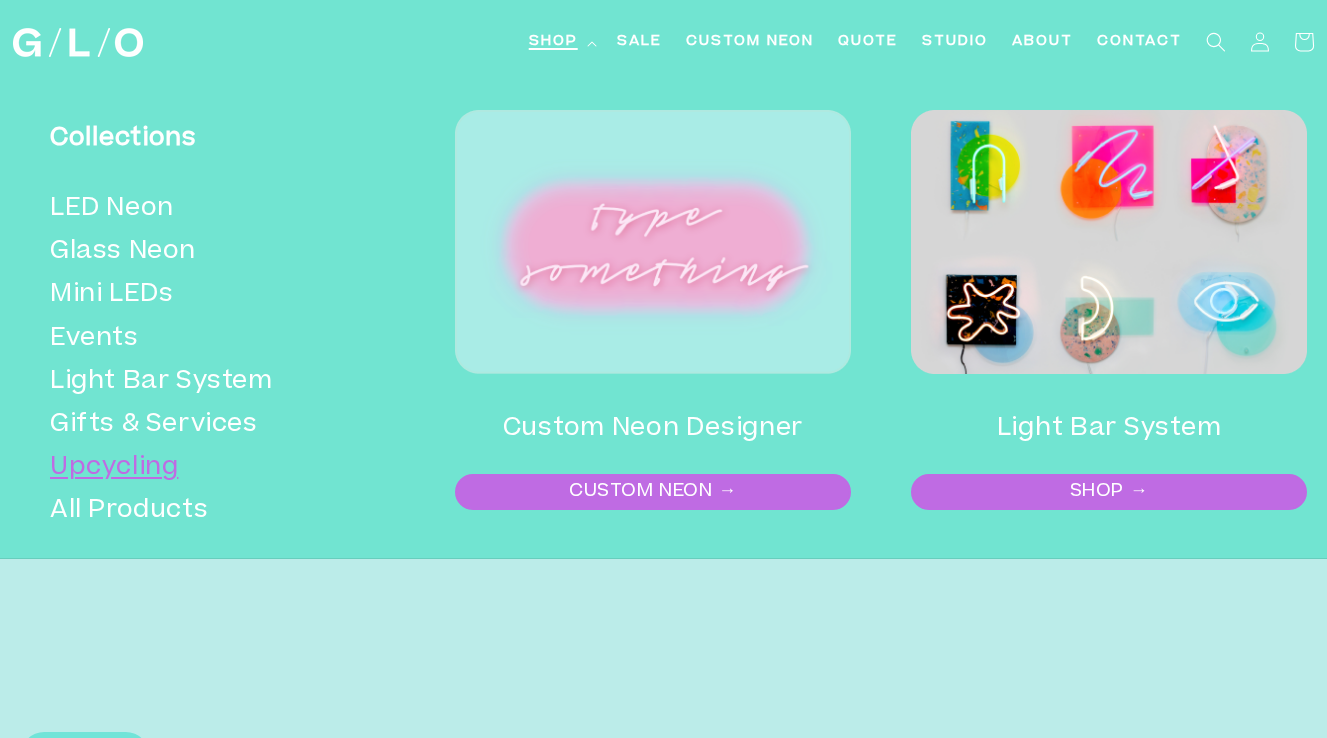 click on "Upcycling" at bounding box center (217, 468) 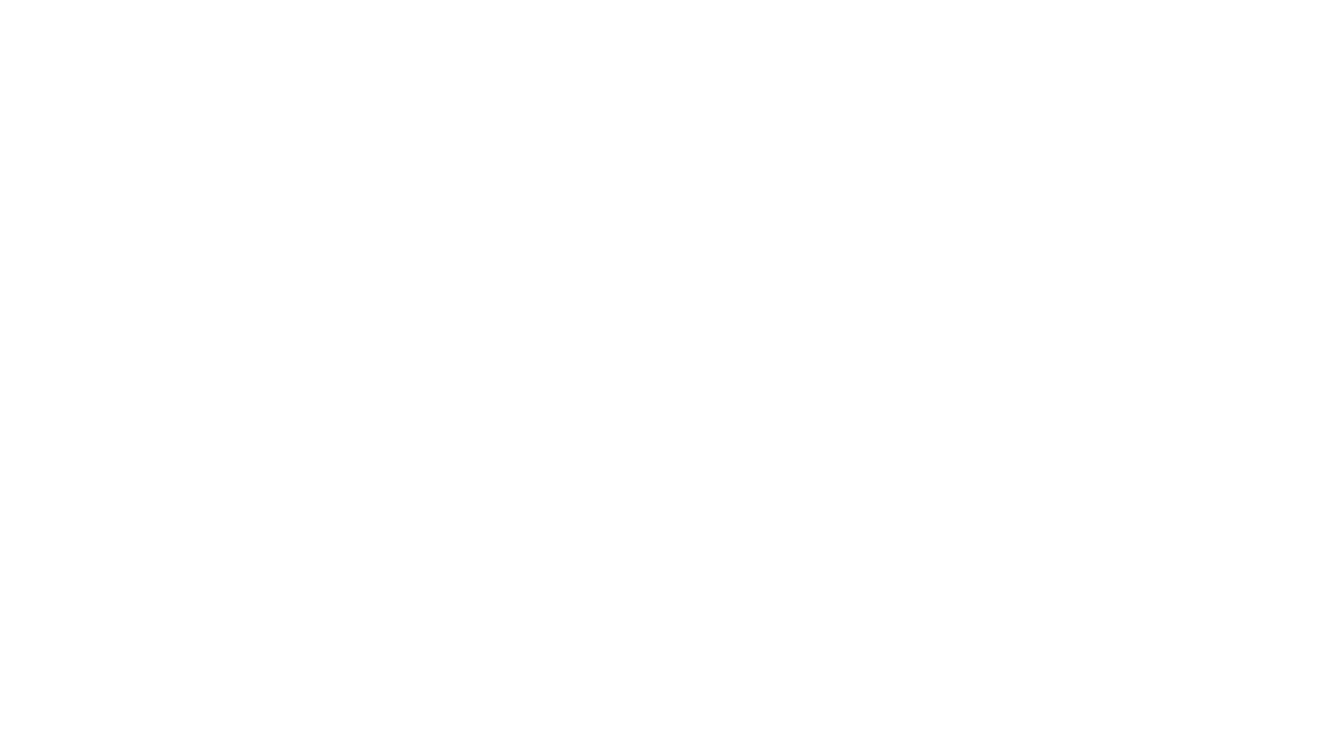 scroll, scrollTop: 0, scrollLeft: 0, axis: both 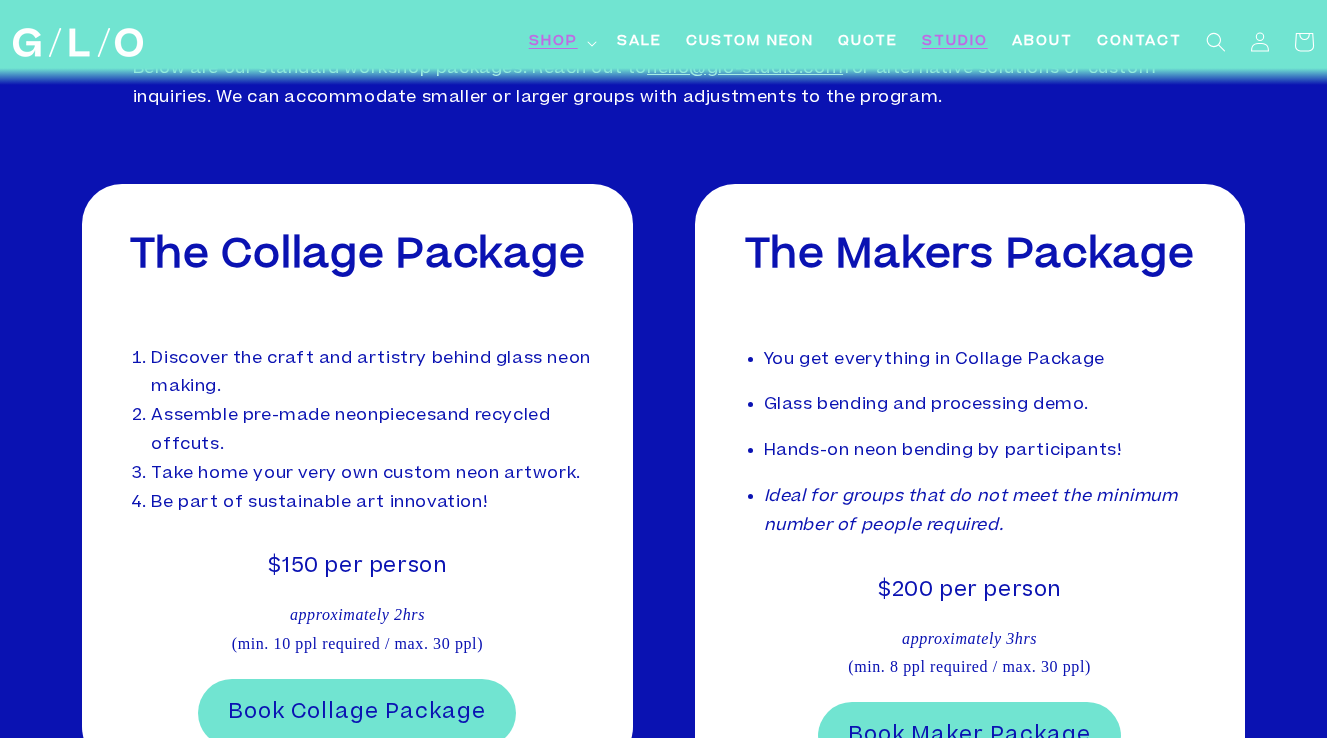 click on "Studio" at bounding box center (955, 42) 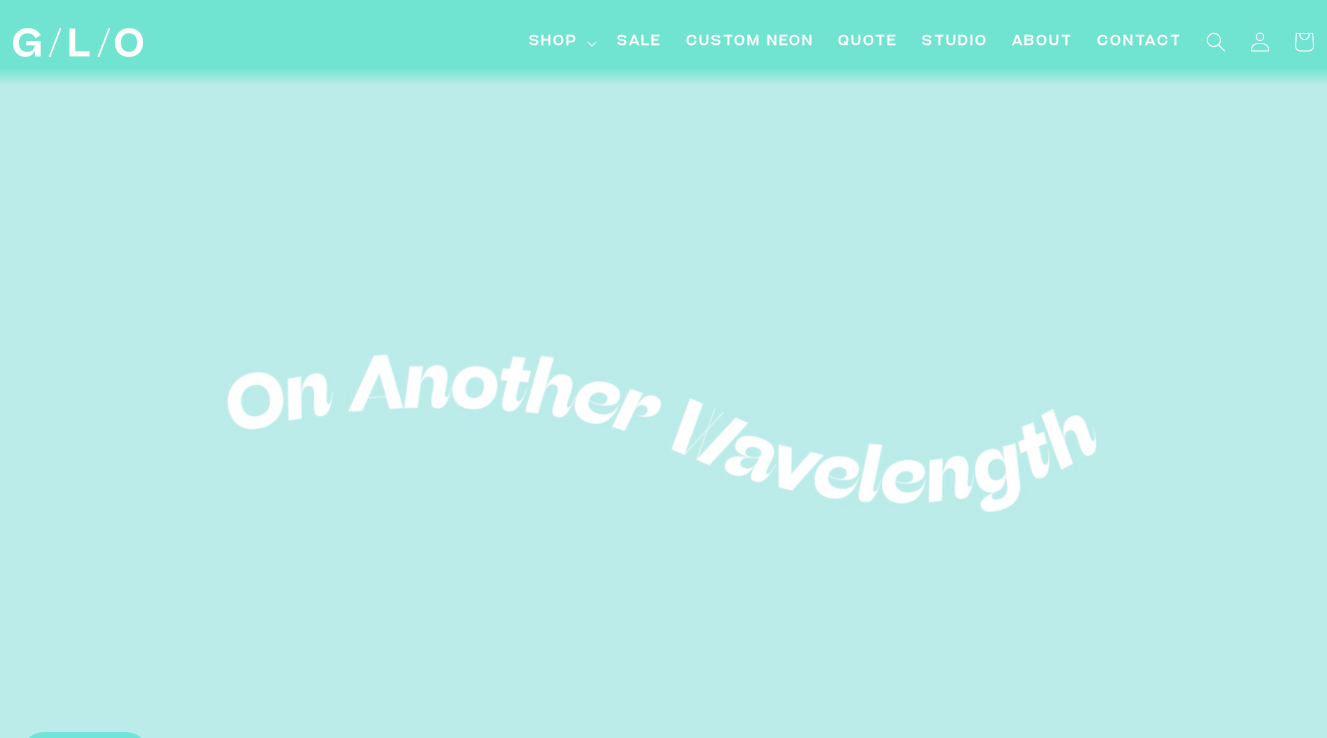 scroll, scrollTop: 49, scrollLeft: 0, axis: vertical 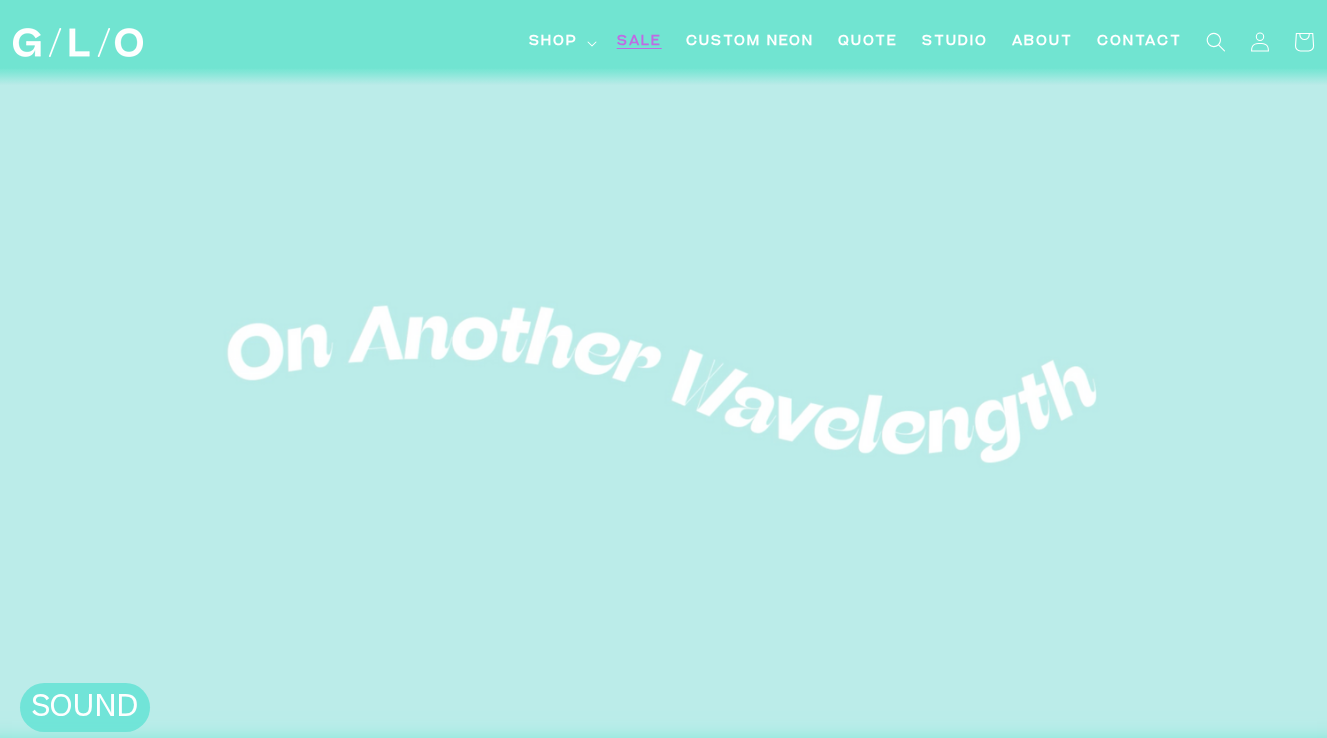 click on "SALE" at bounding box center (639, 42) 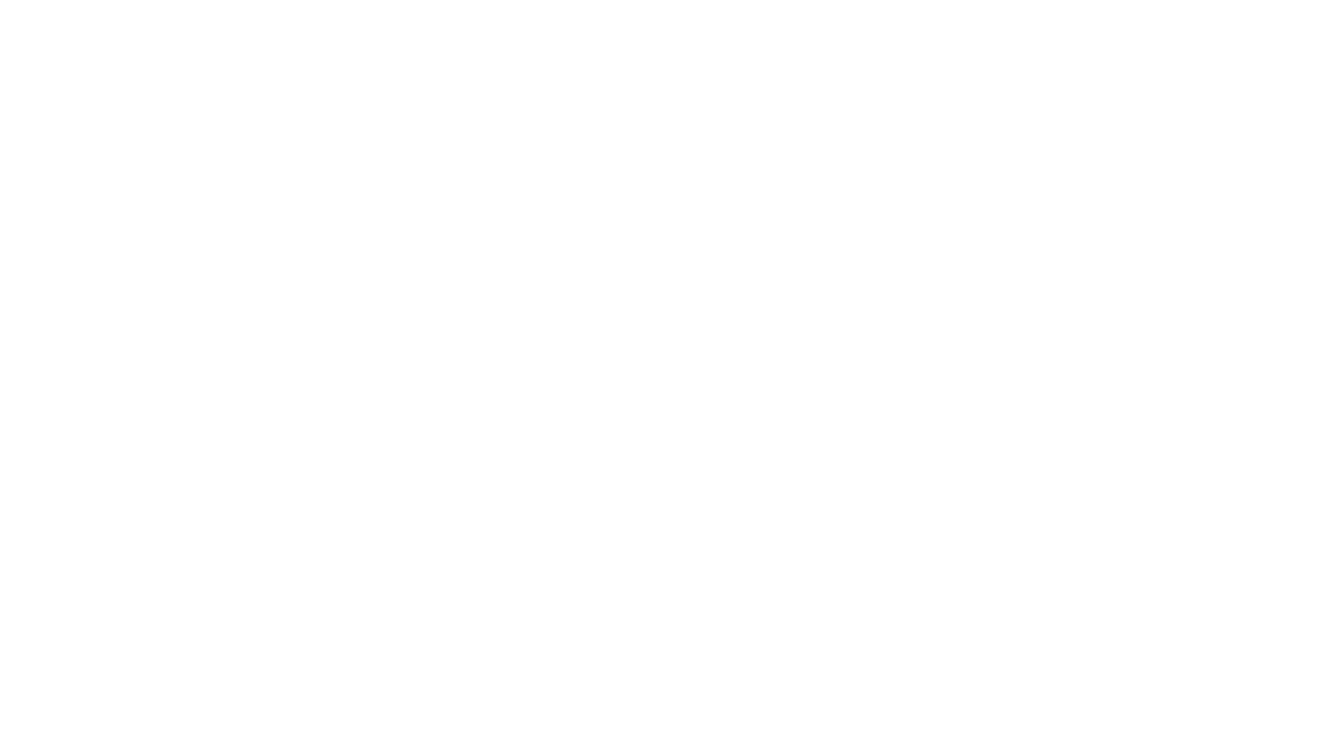 scroll, scrollTop: 1417, scrollLeft: 0, axis: vertical 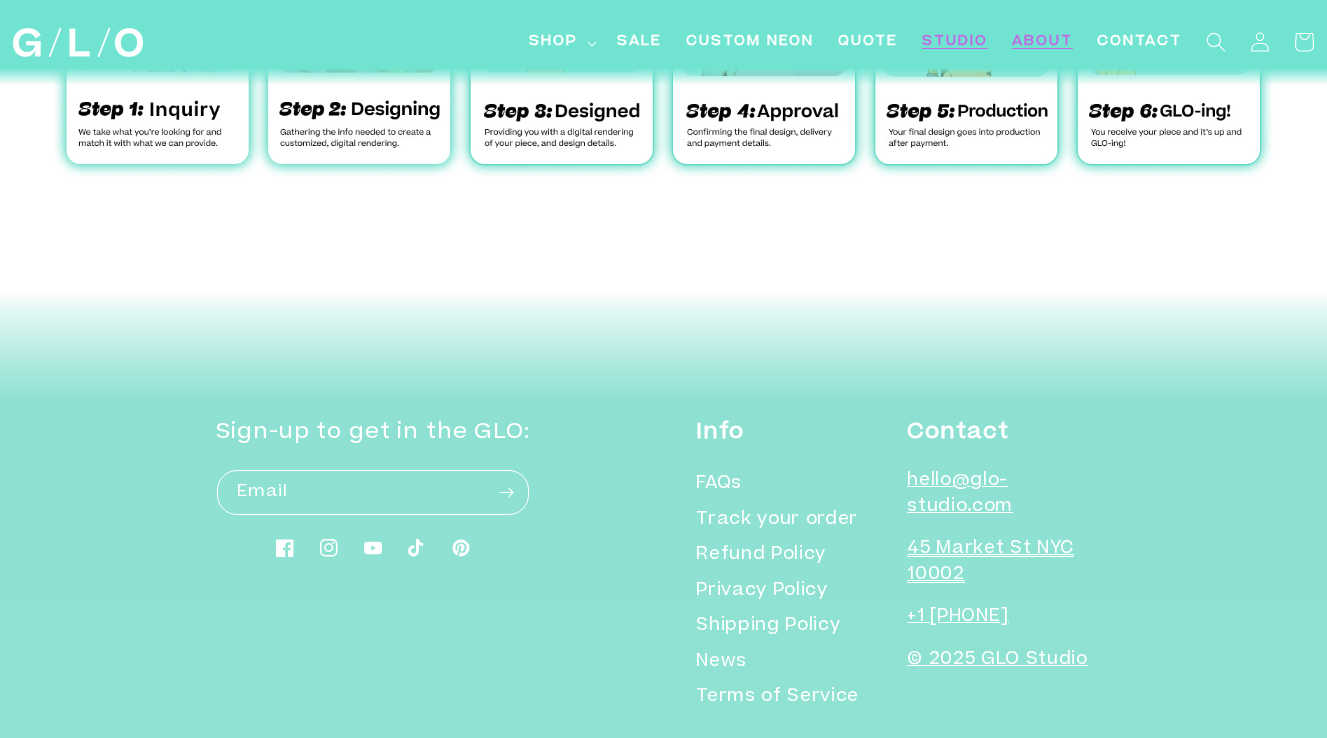 click on "About" at bounding box center [1042, 42] 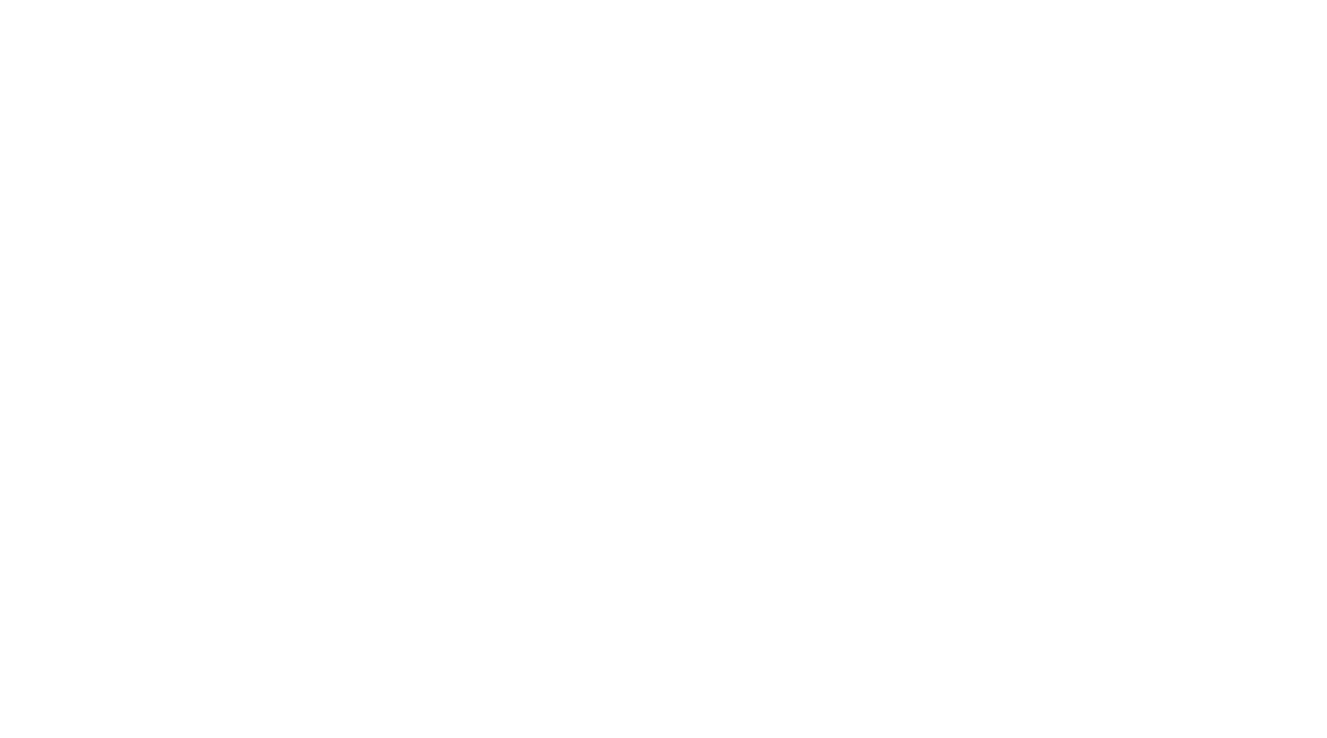 scroll, scrollTop: 0, scrollLeft: 0, axis: both 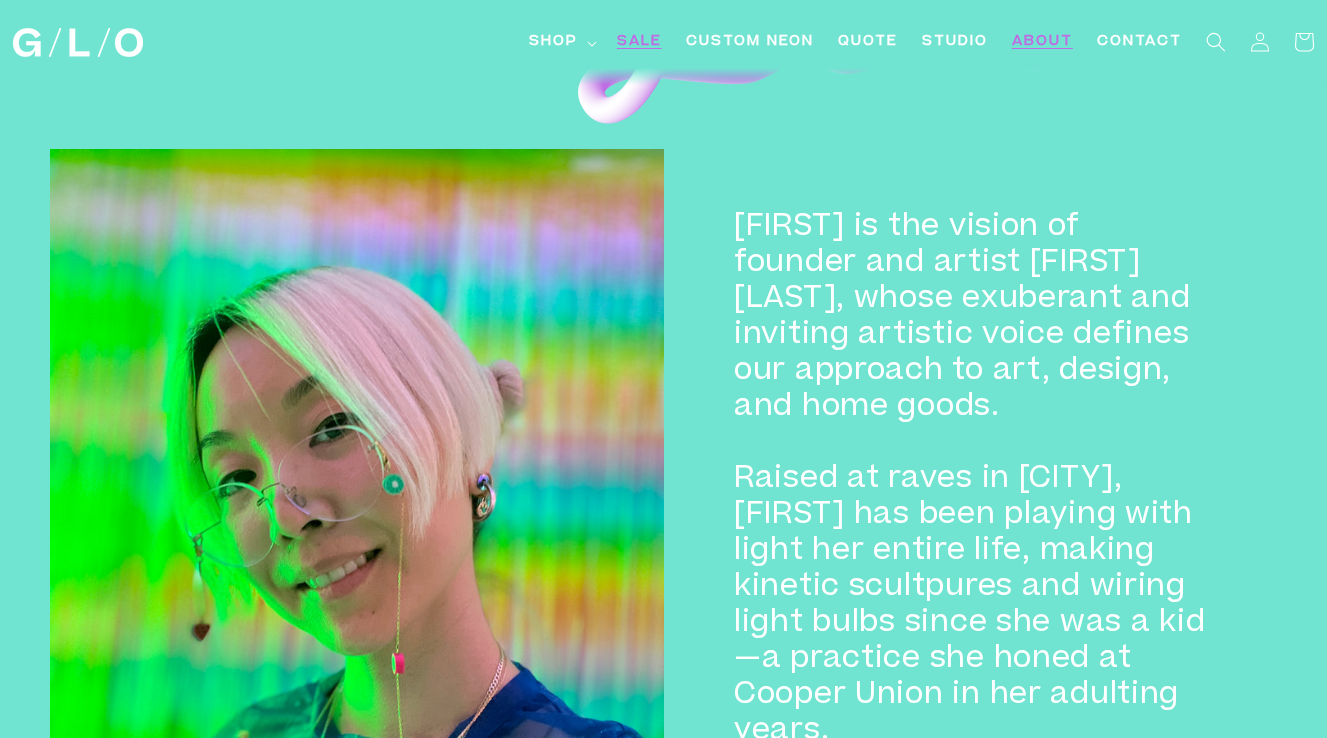 click on "SALE" at bounding box center (639, 42) 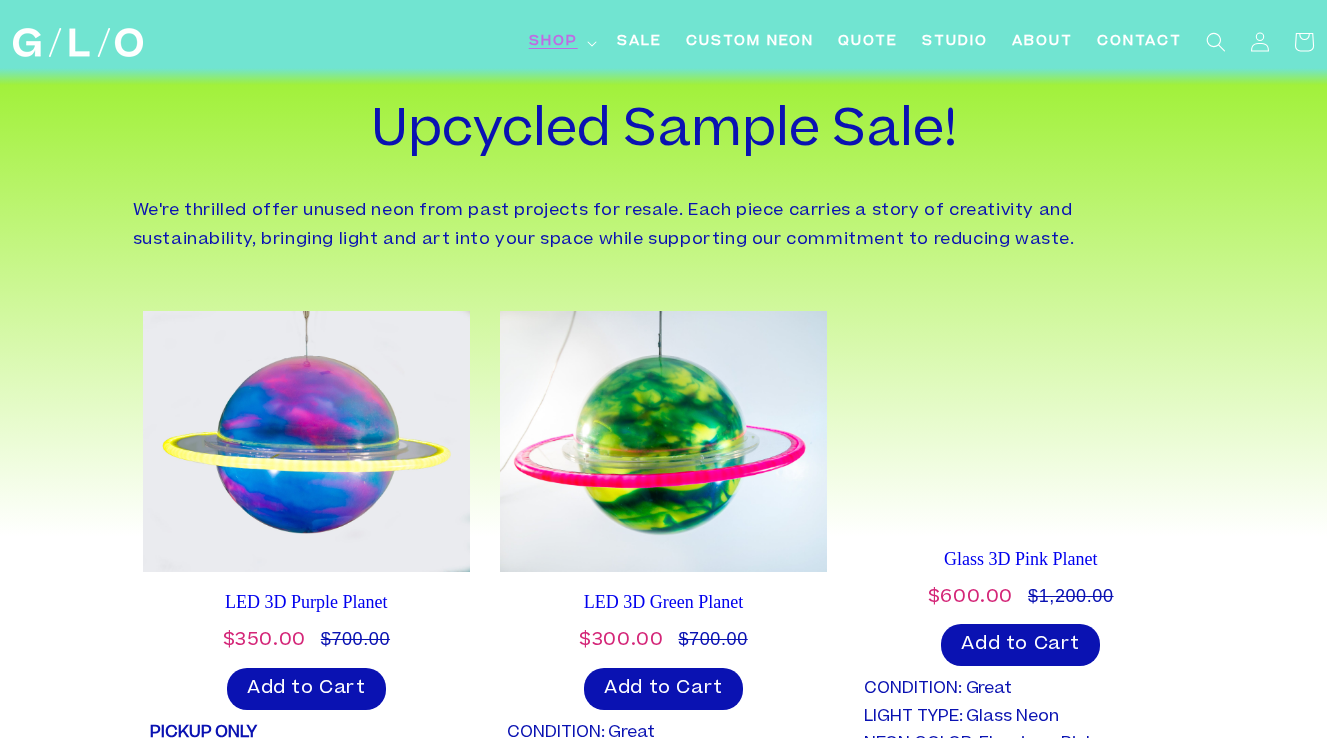 scroll, scrollTop: 1417, scrollLeft: 0, axis: vertical 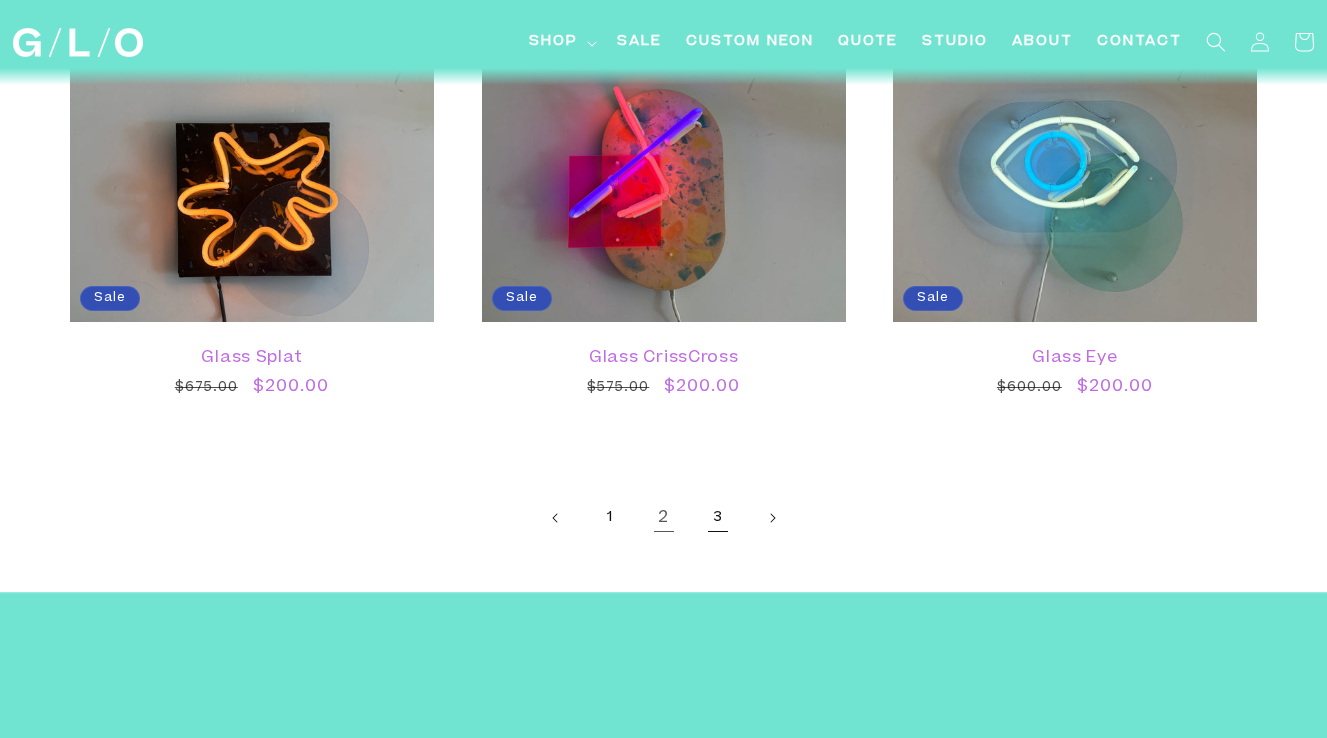 click on "3" at bounding box center [718, 518] 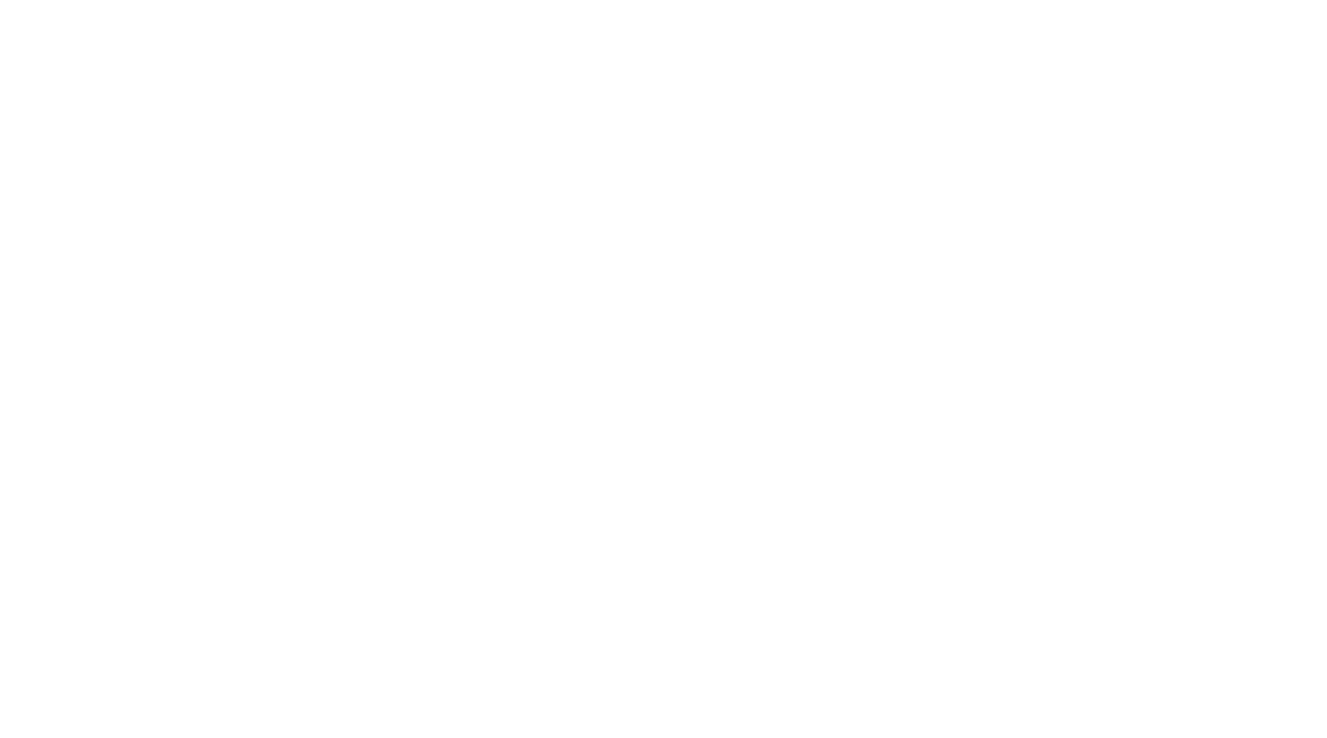 scroll, scrollTop: 0, scrollLeft: 0, axis: both 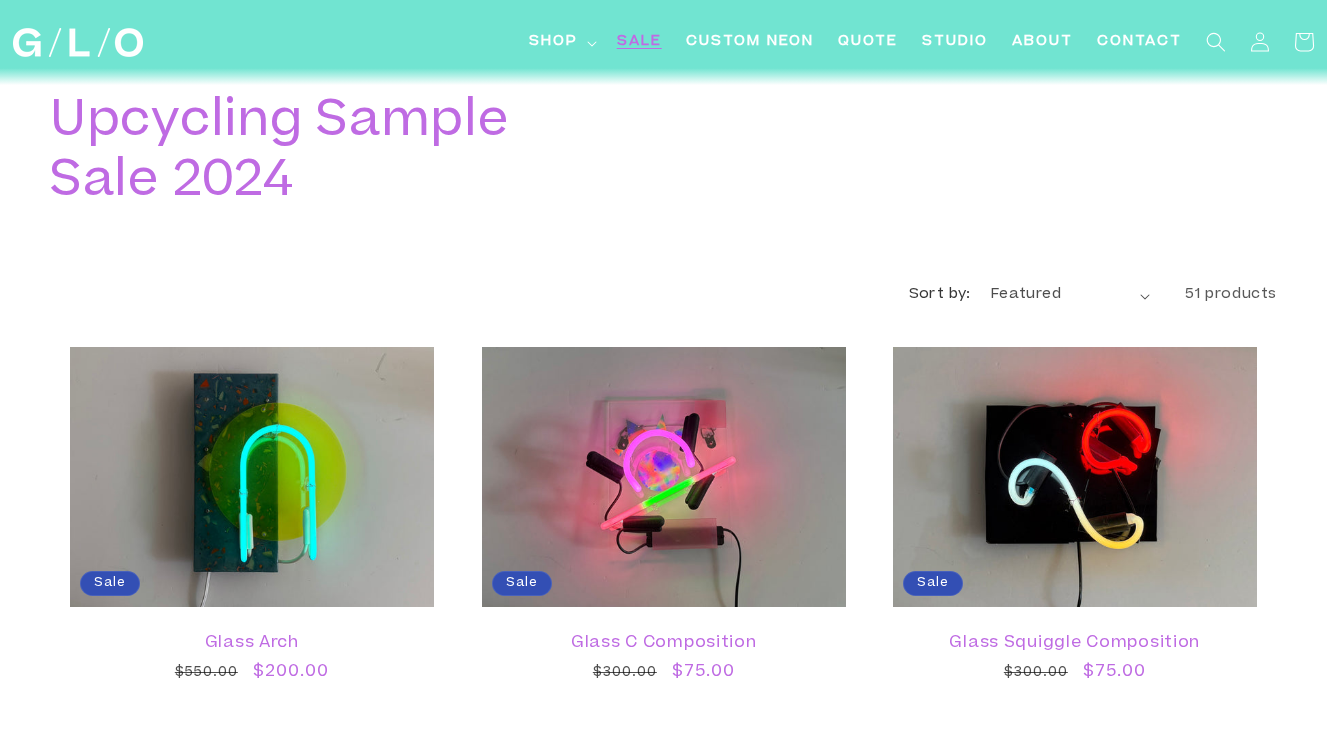 click on "SALE" at bounding box center (639, 42) 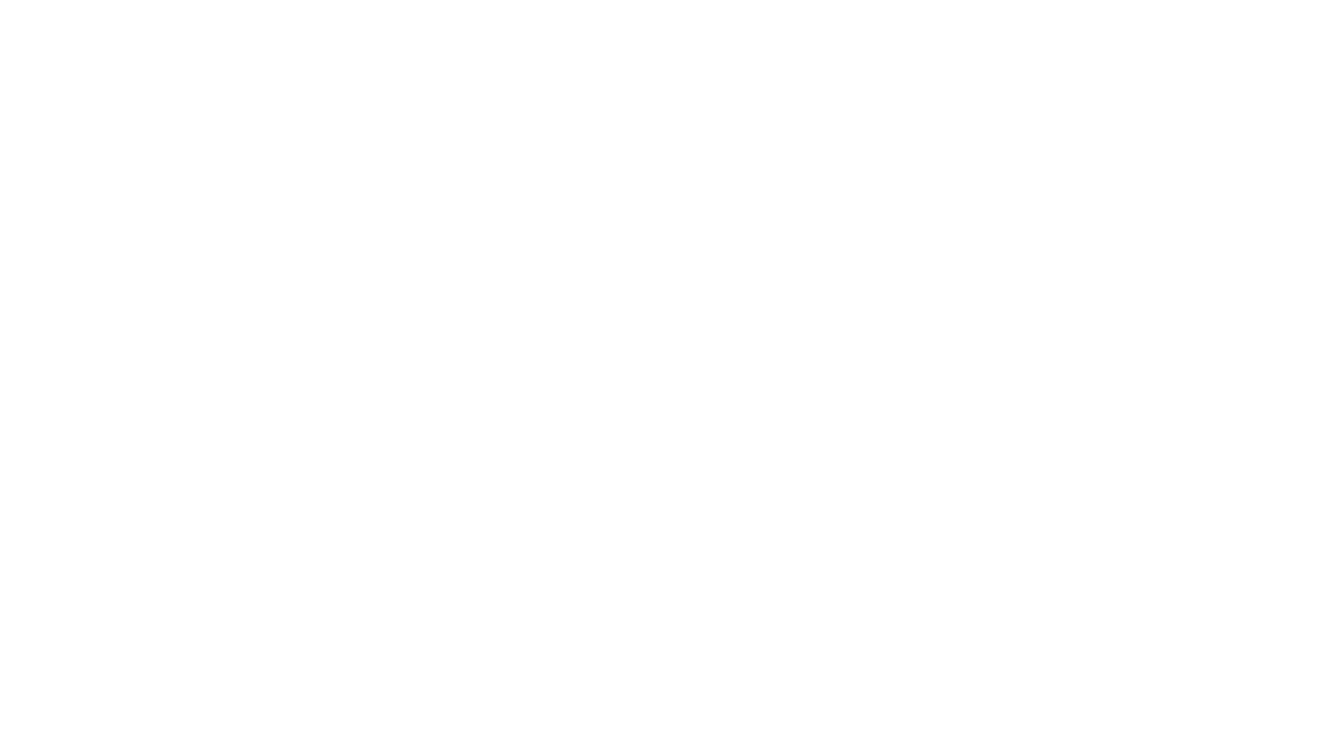 scroll, scrollTop: 1417, scrollLeft: 0, axis: vertical 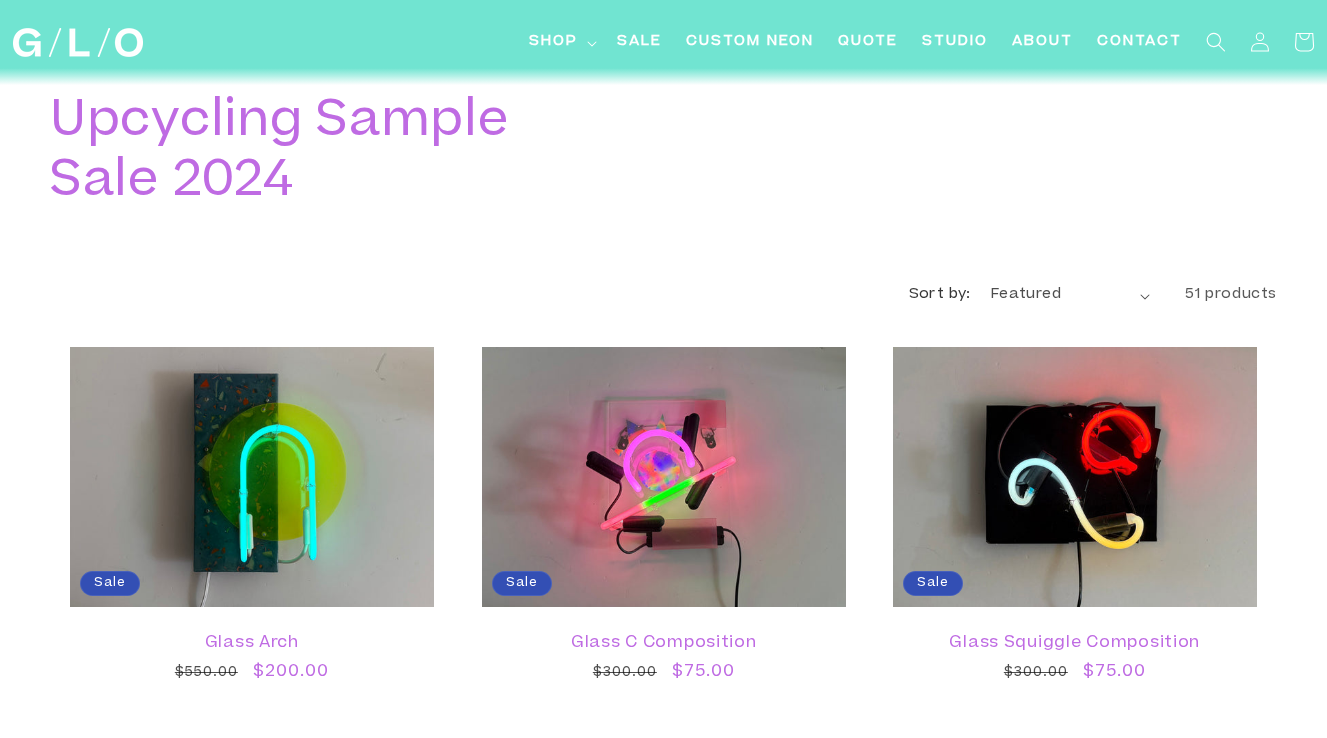 click on "Upcycling Sample Sale 2024" at bounding box center [295, 154] 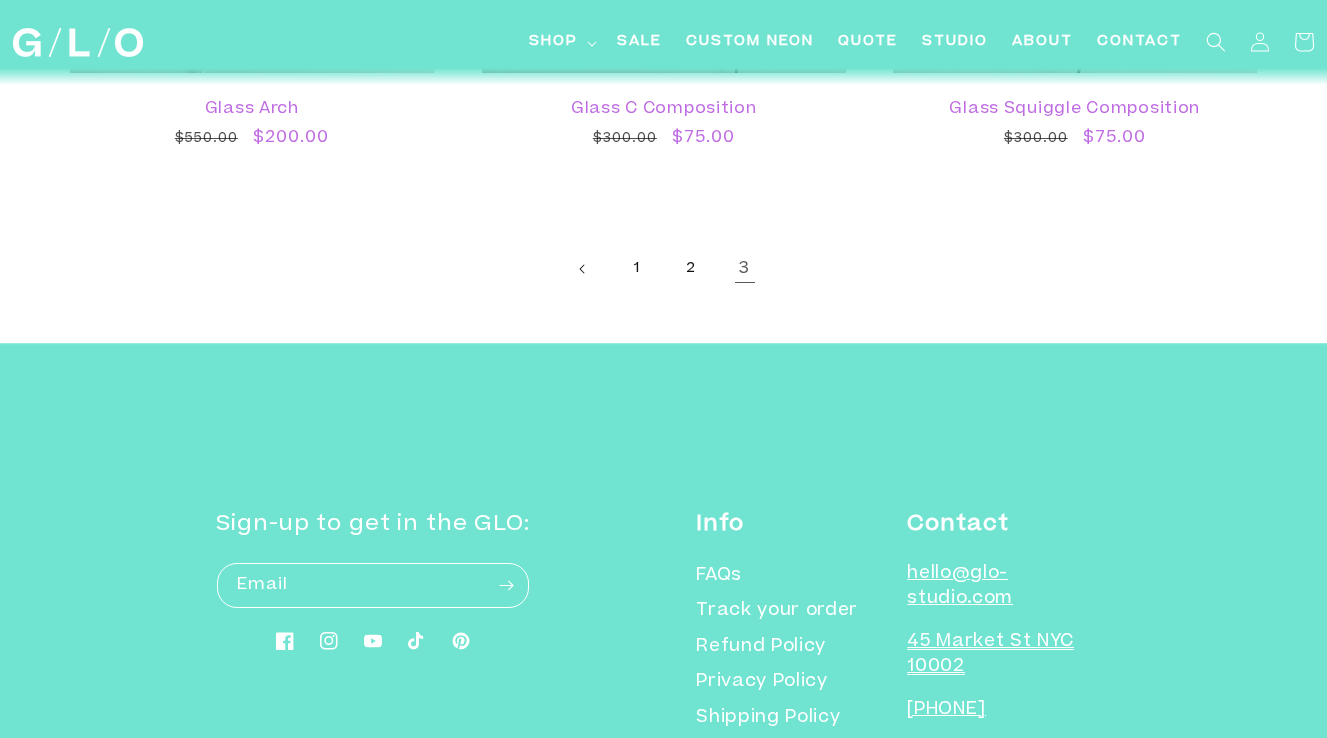 scroll, scrollTop: 563, scrollLeft: 0, axis: vertical 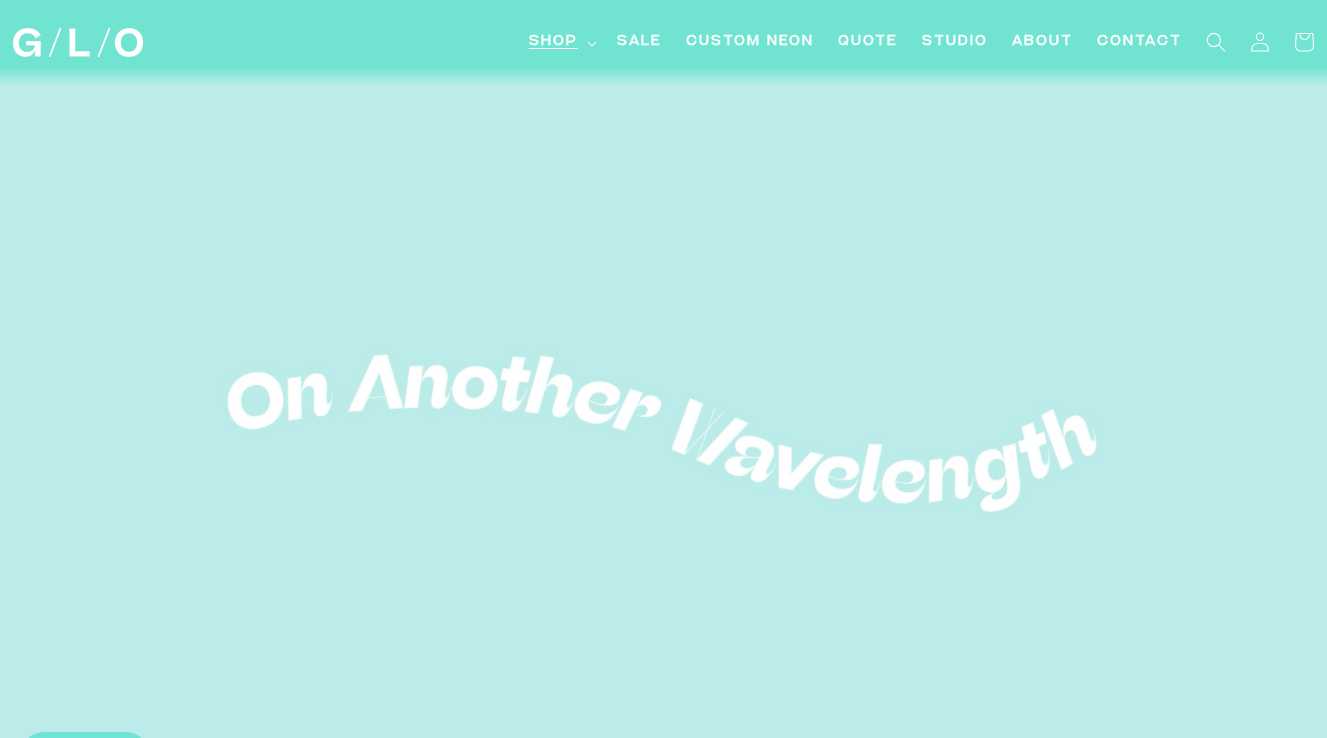 click on "Shop" at bounding box center [553, 42] 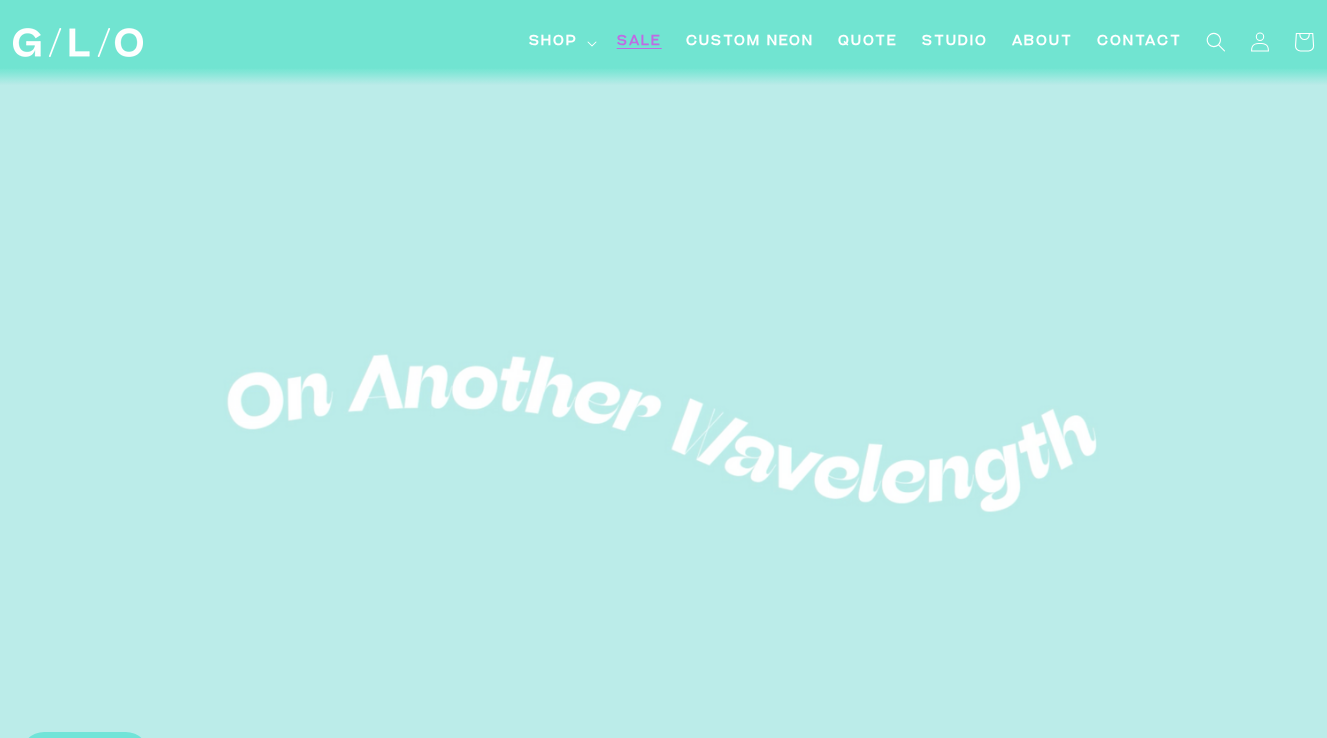 click on "SALE" at bounding box center (639, 42) 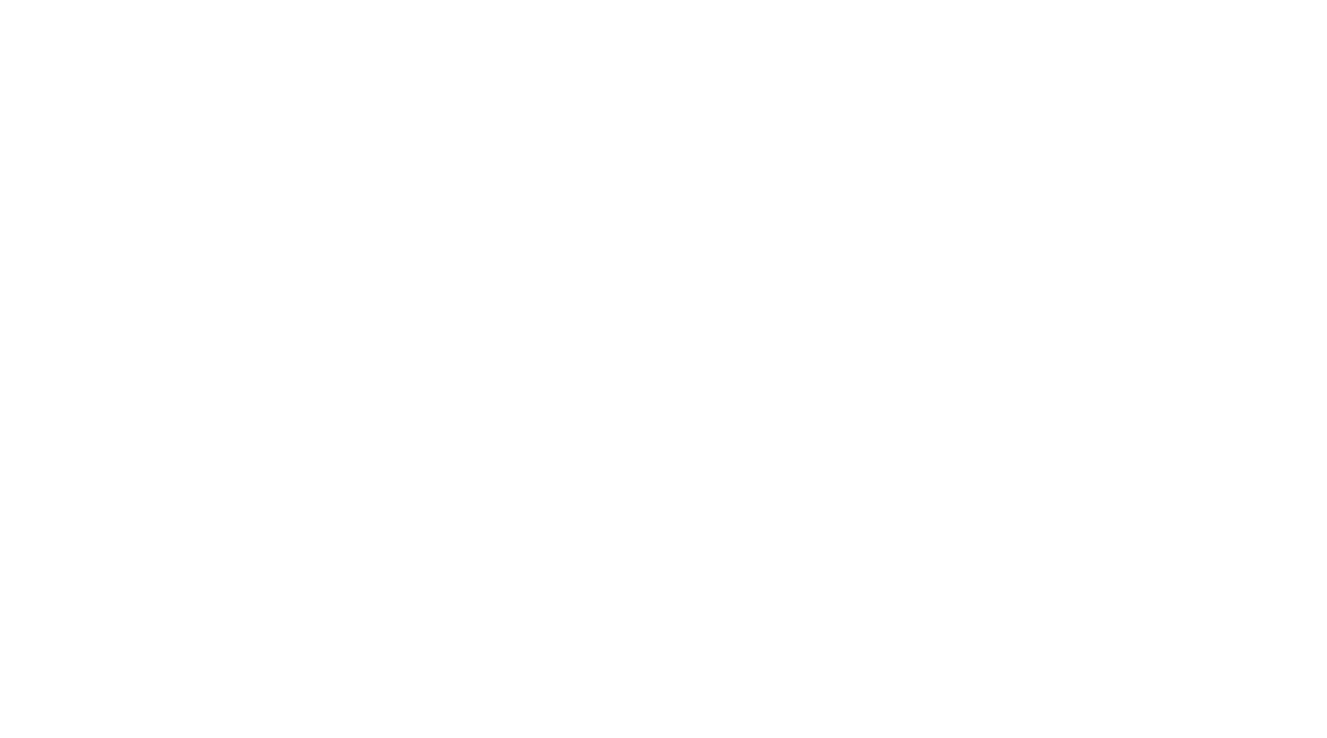 scroll, scrollTop: 1417, scrollLeft: 0, axis: vertical 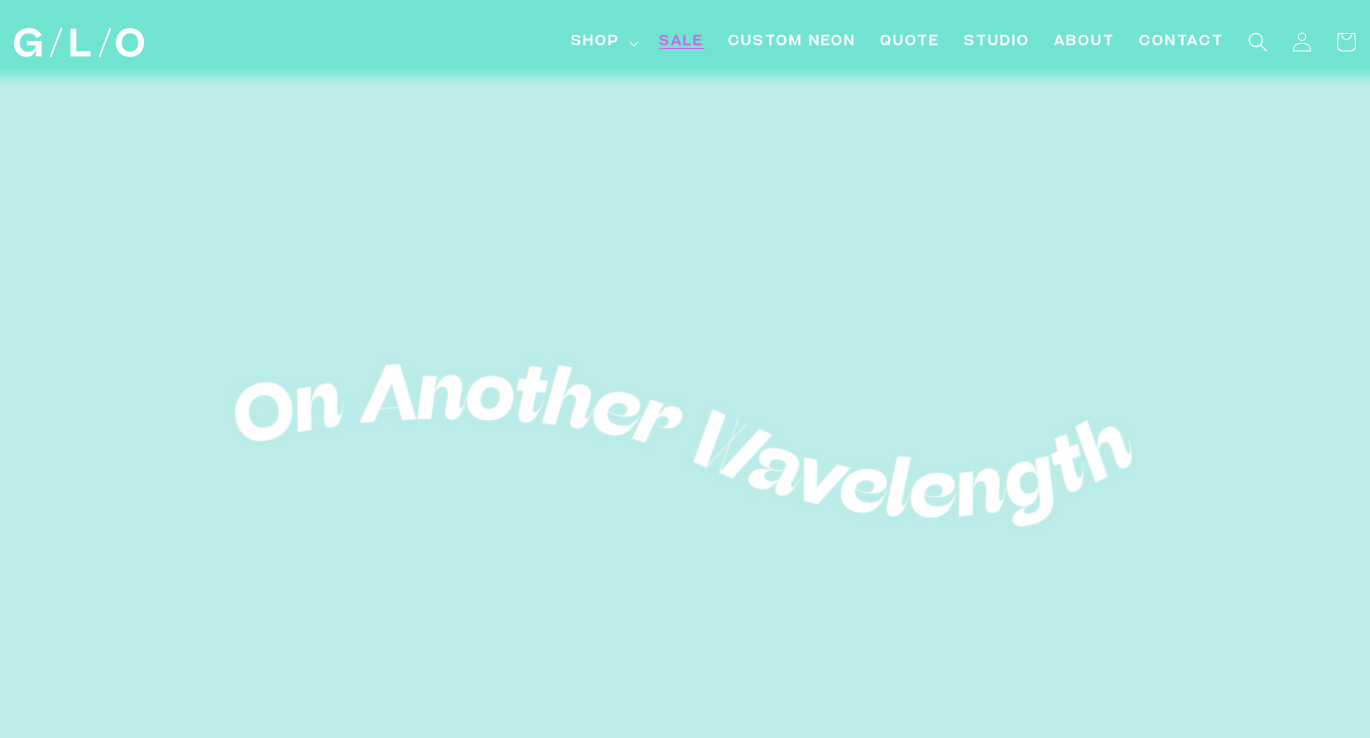 click on "SALE" at bounding box center (681, 42) 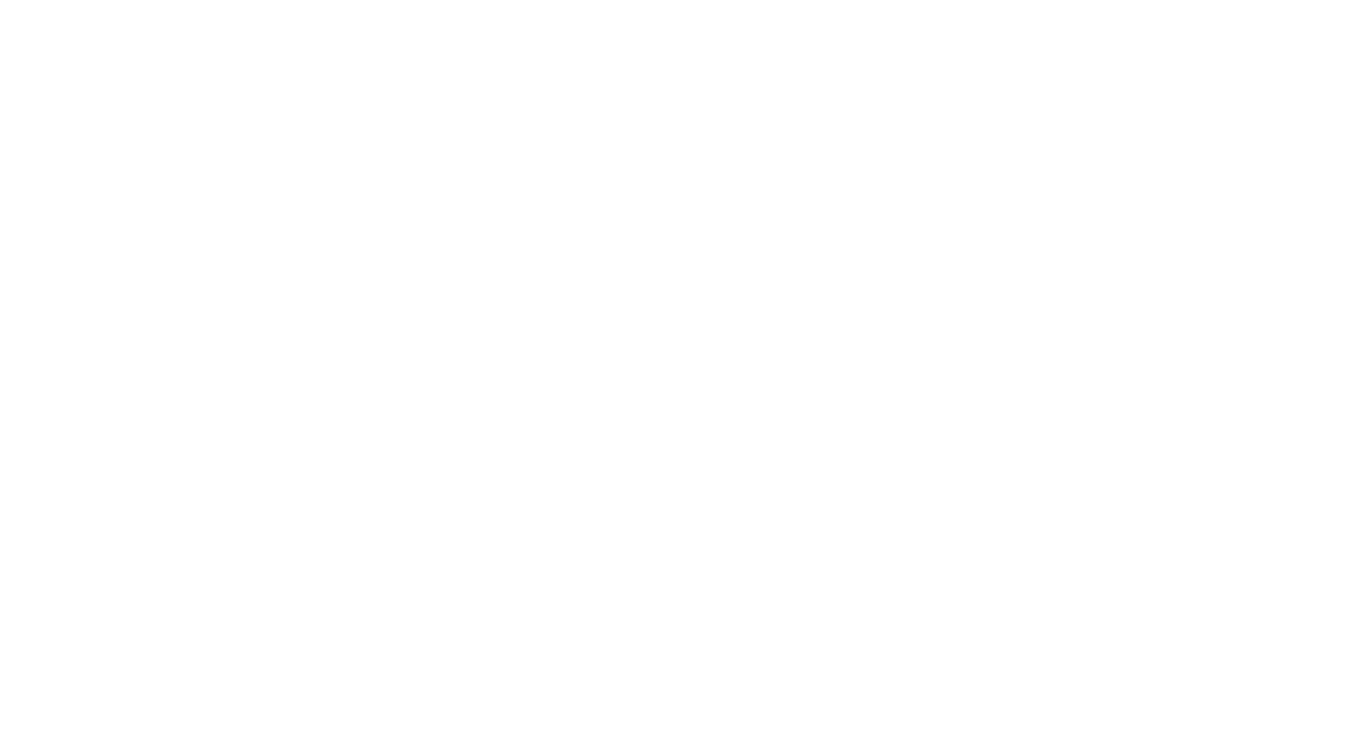 scroll, scrollTop: 1417, scrollLeft: 0, axis: vertical 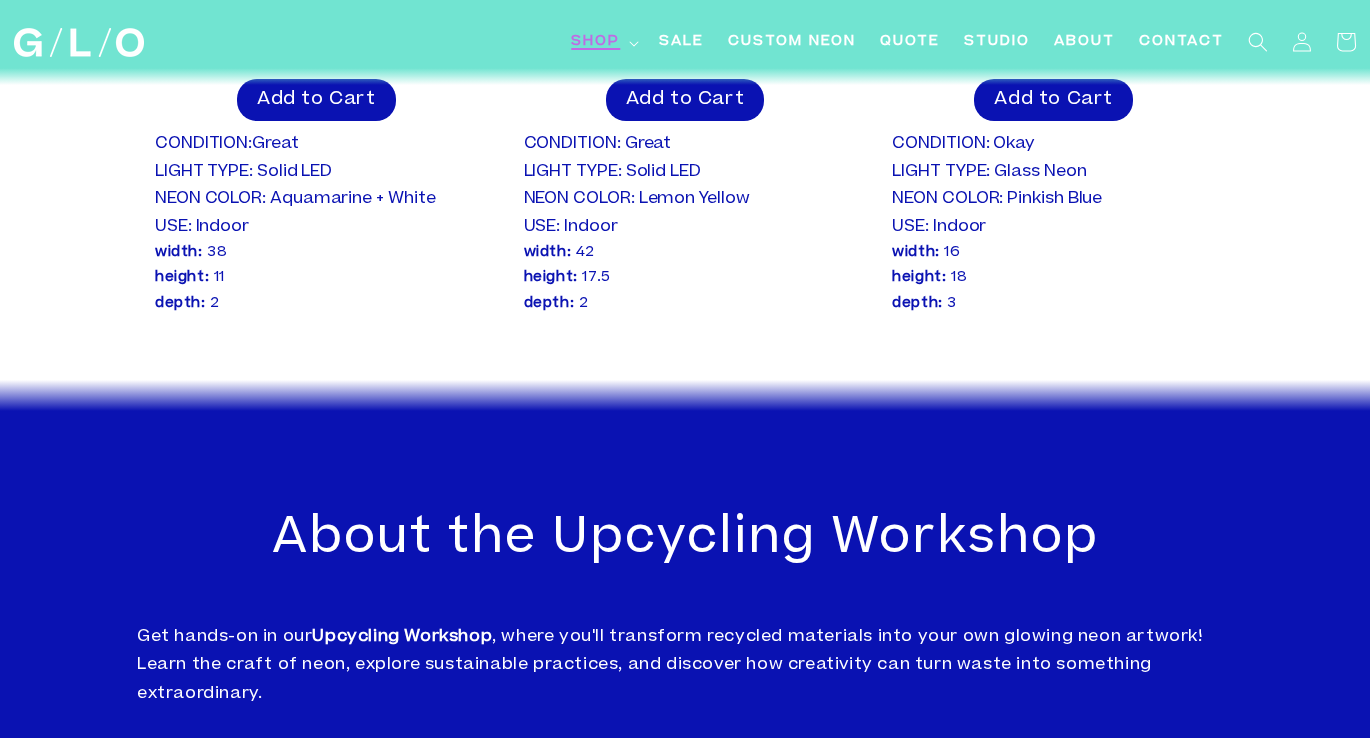 click on "Shop" at bounding box center [595, 42] 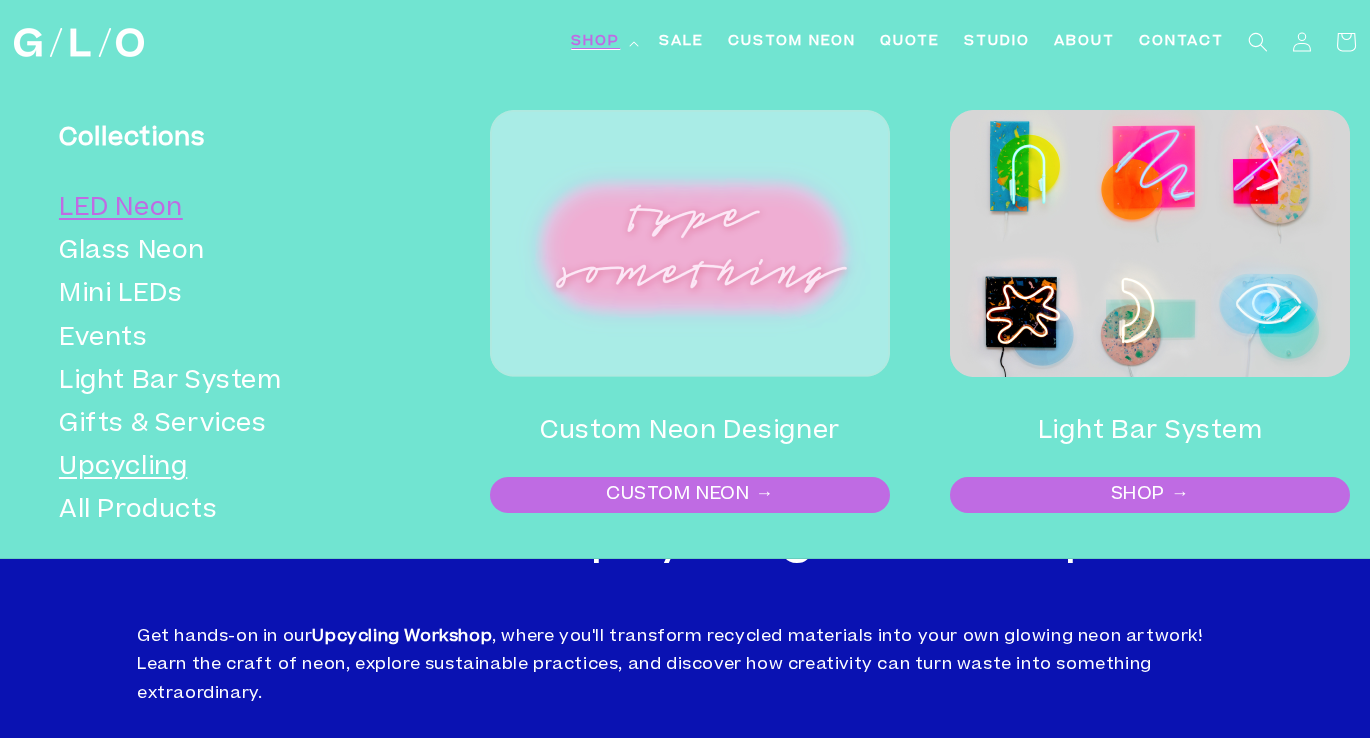 click on "LED Neon" at bounding box center [235, 209] 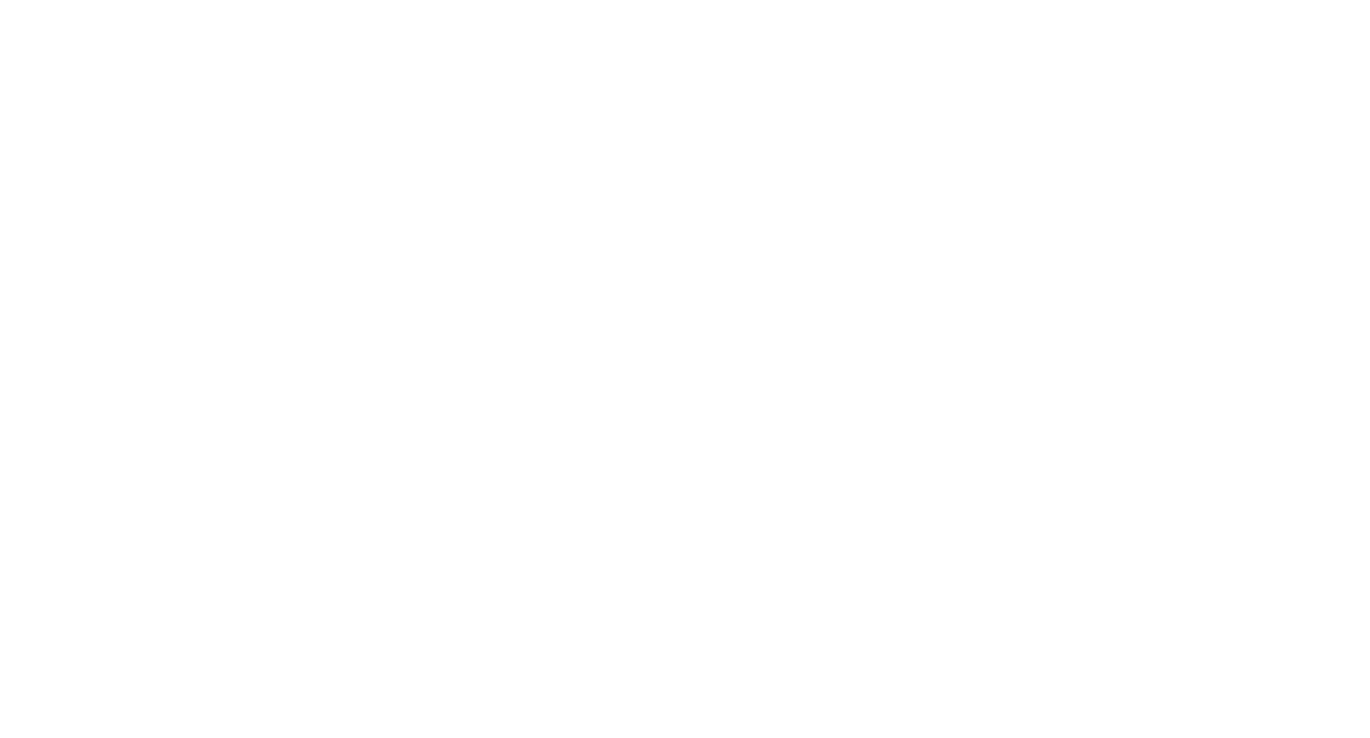 scroll, scrollTop: 0, scrollLeft: 0, axis: both 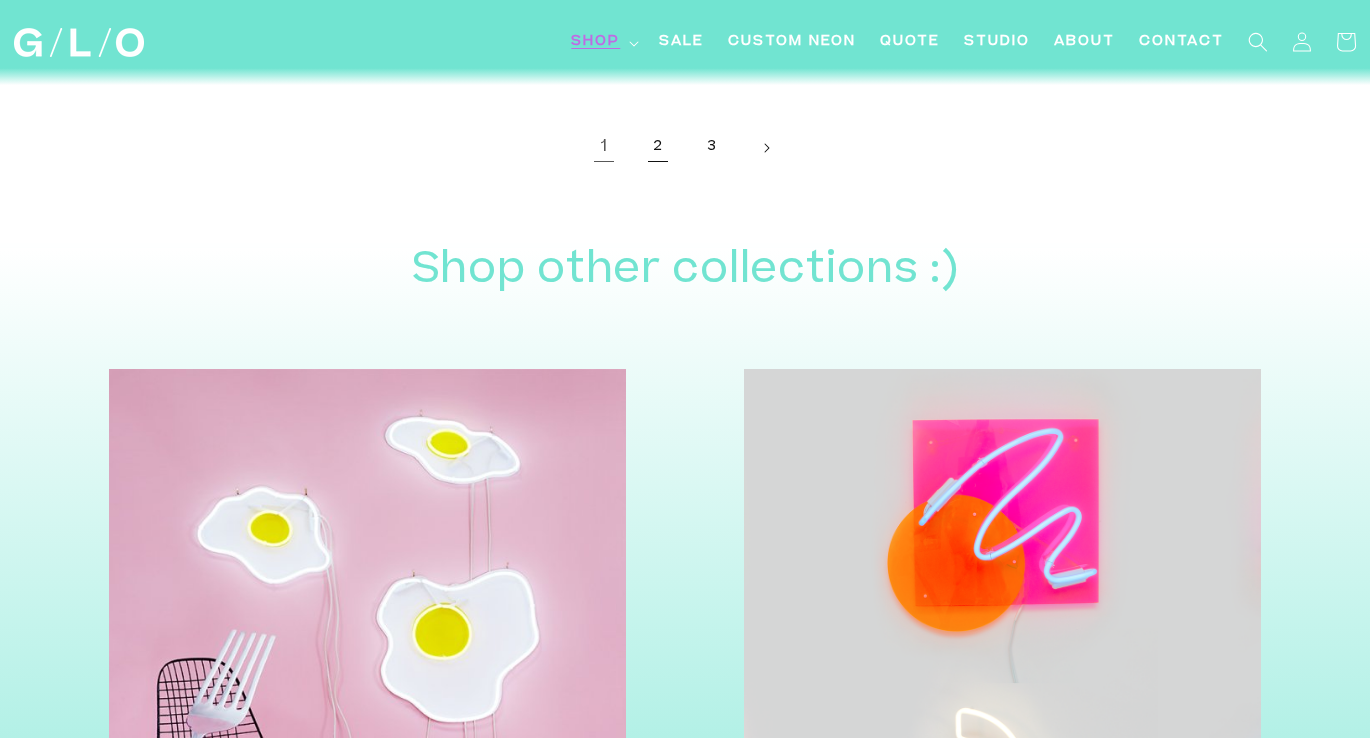 click on "2" at bounding box center [658, 148] 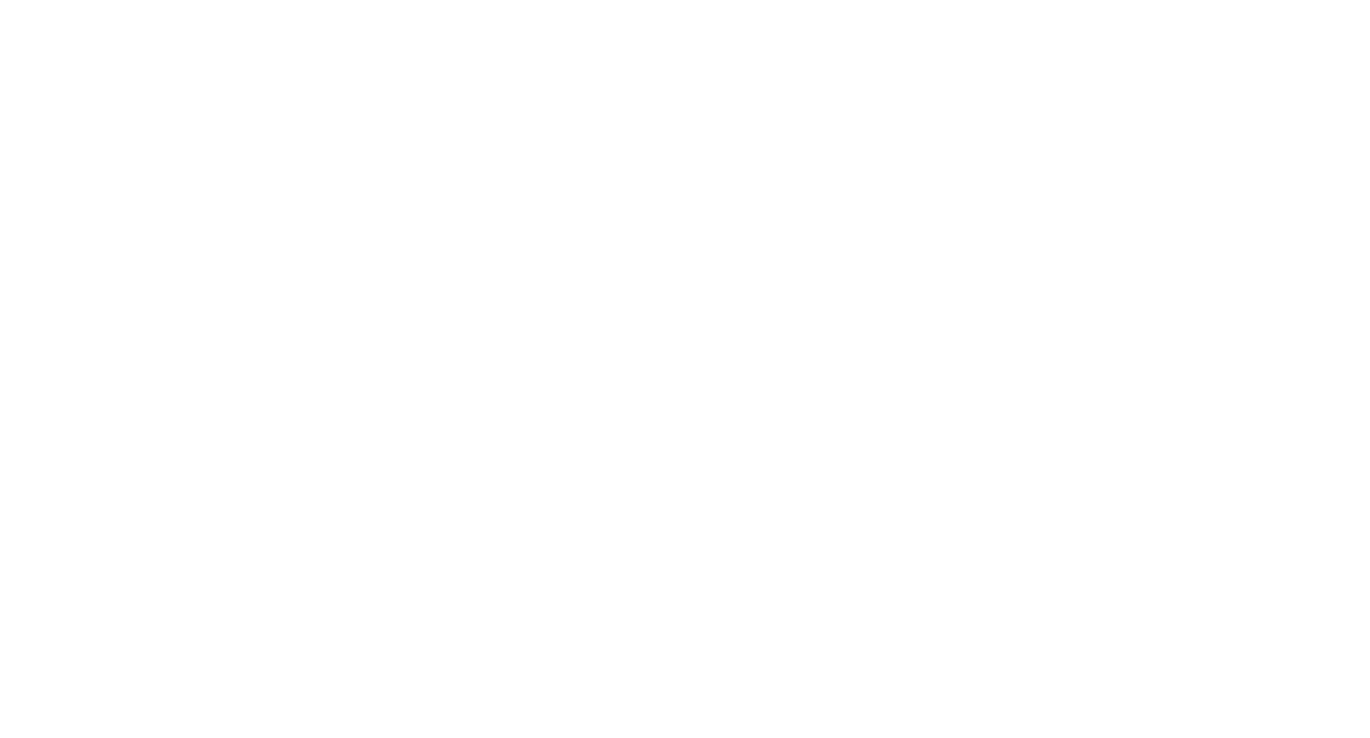scroll, scrollTop: 0, scrollLeft: 0, axis: both 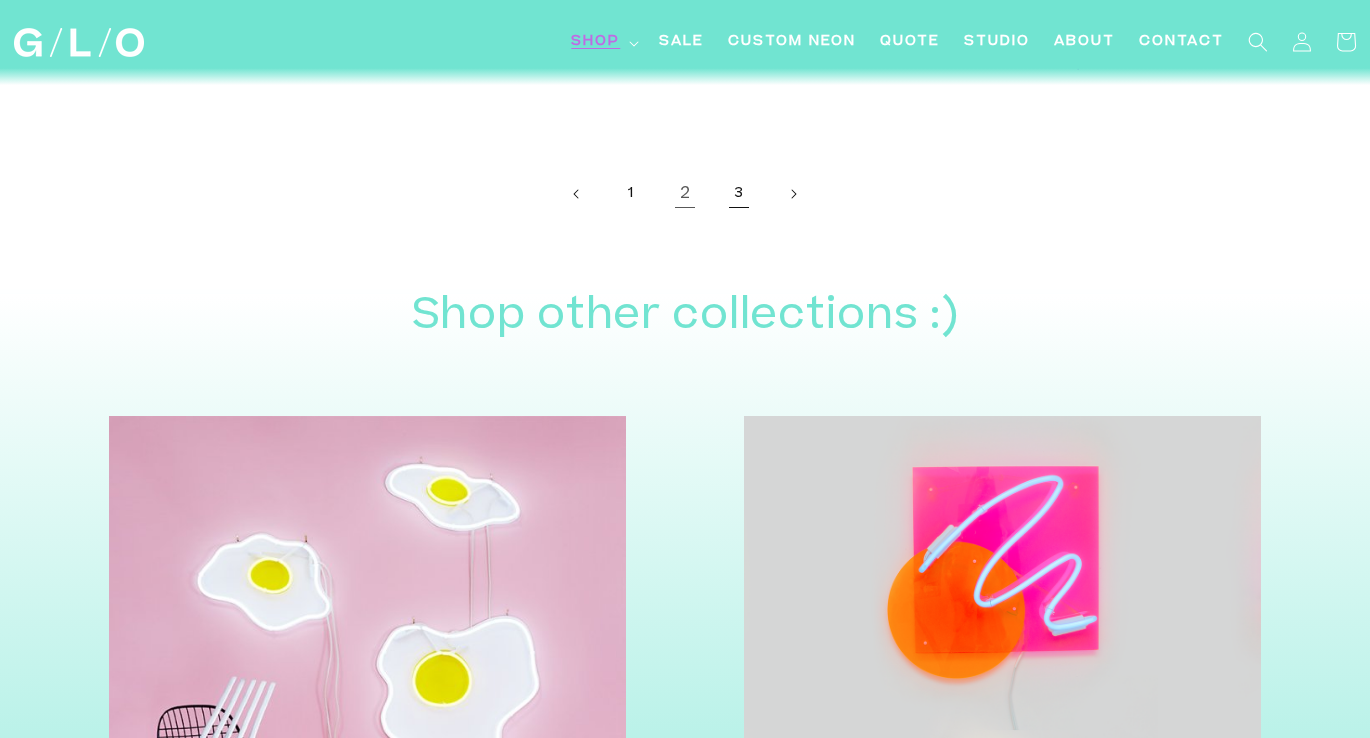 click on "3" at bounding box center (739, 194) 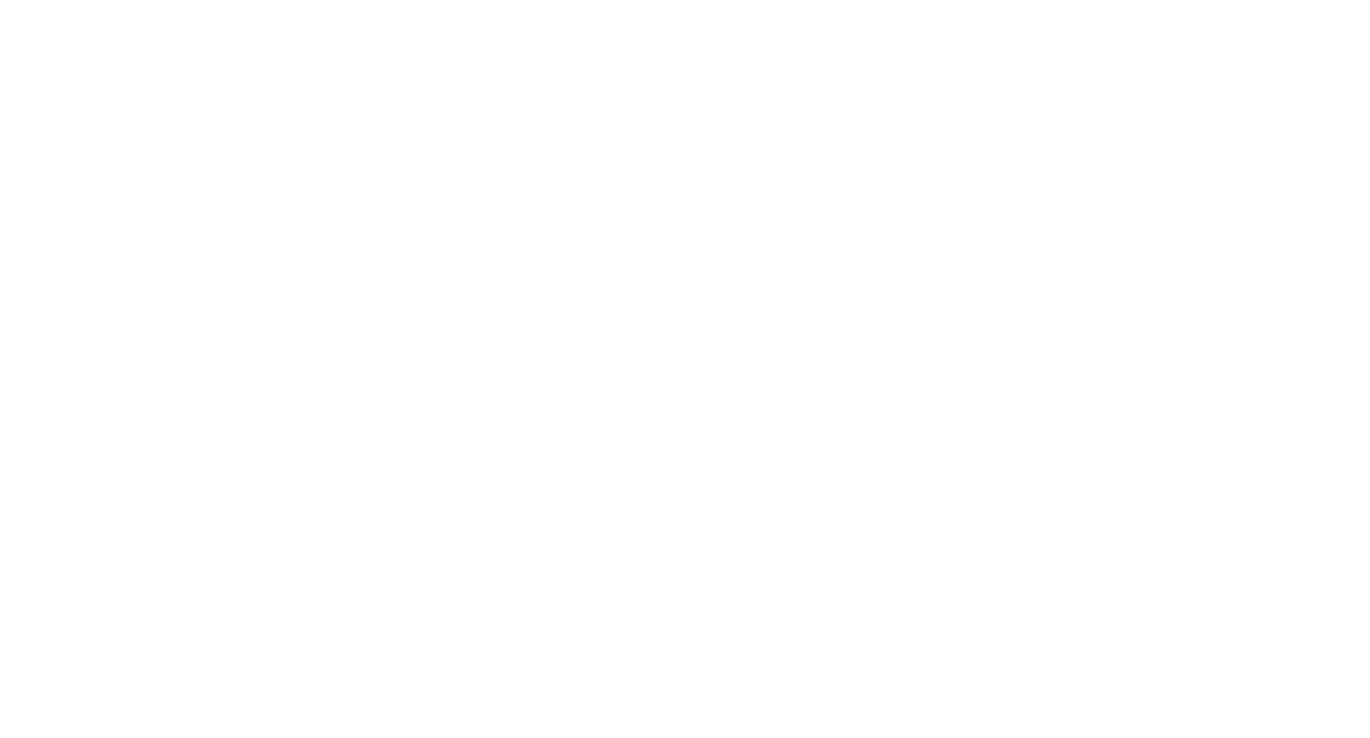 scroll, scrollTop: 0, scrollLeft: 0, axis: both 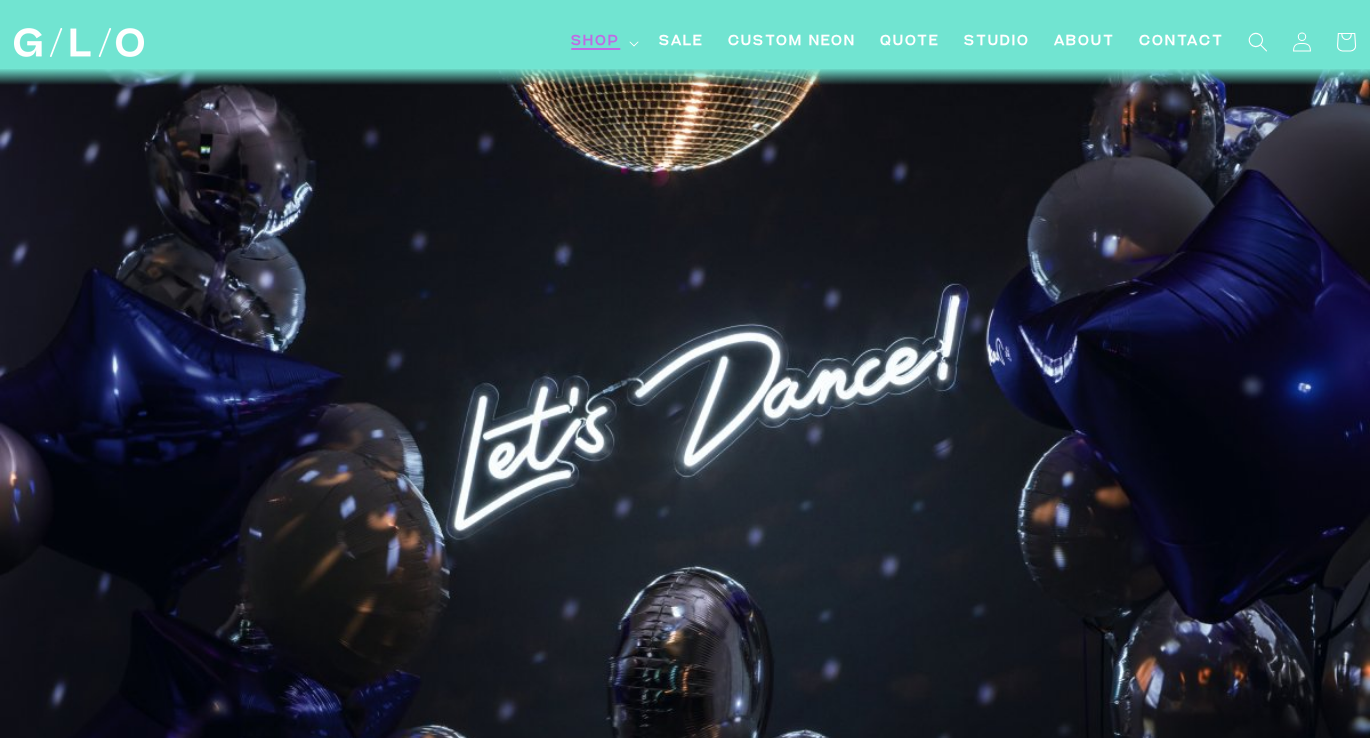 click on "Shop" at bounding box center [603, 42] 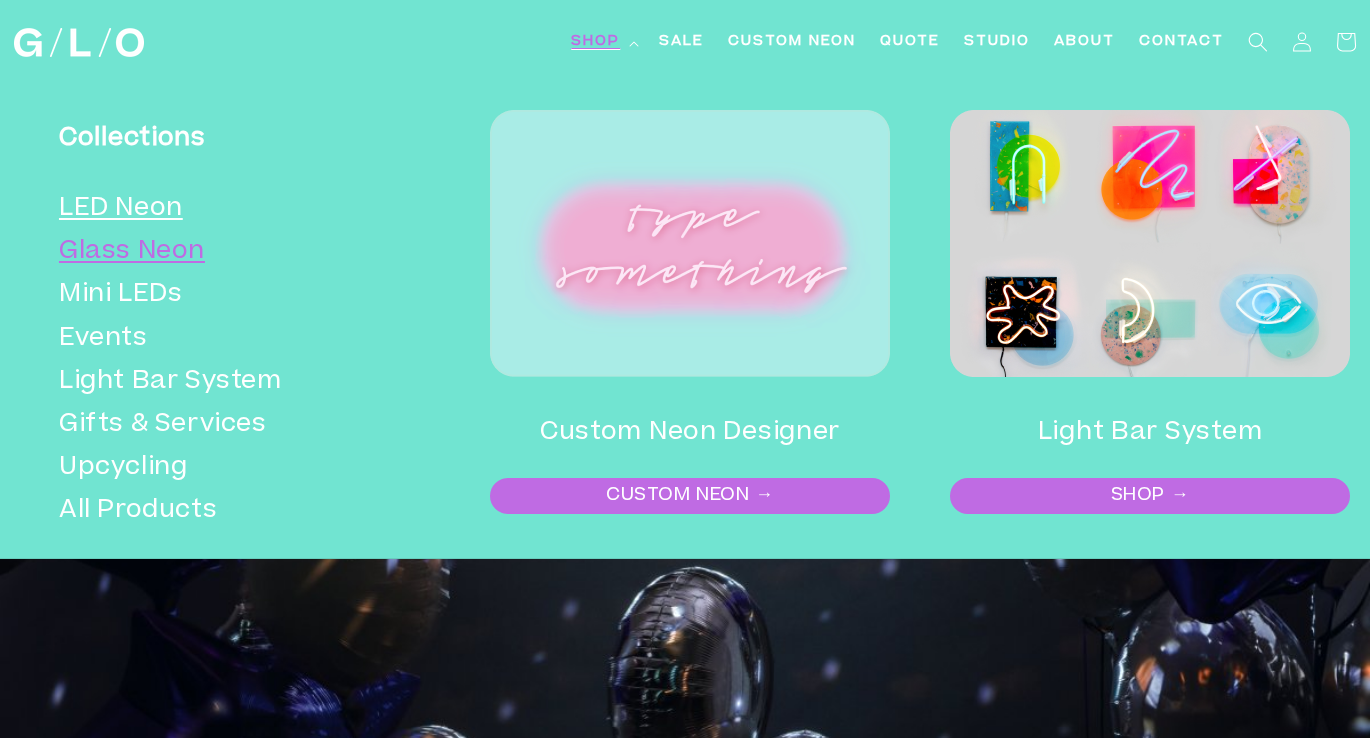 click on "Glass Neon" at bounding box center [235, 252] 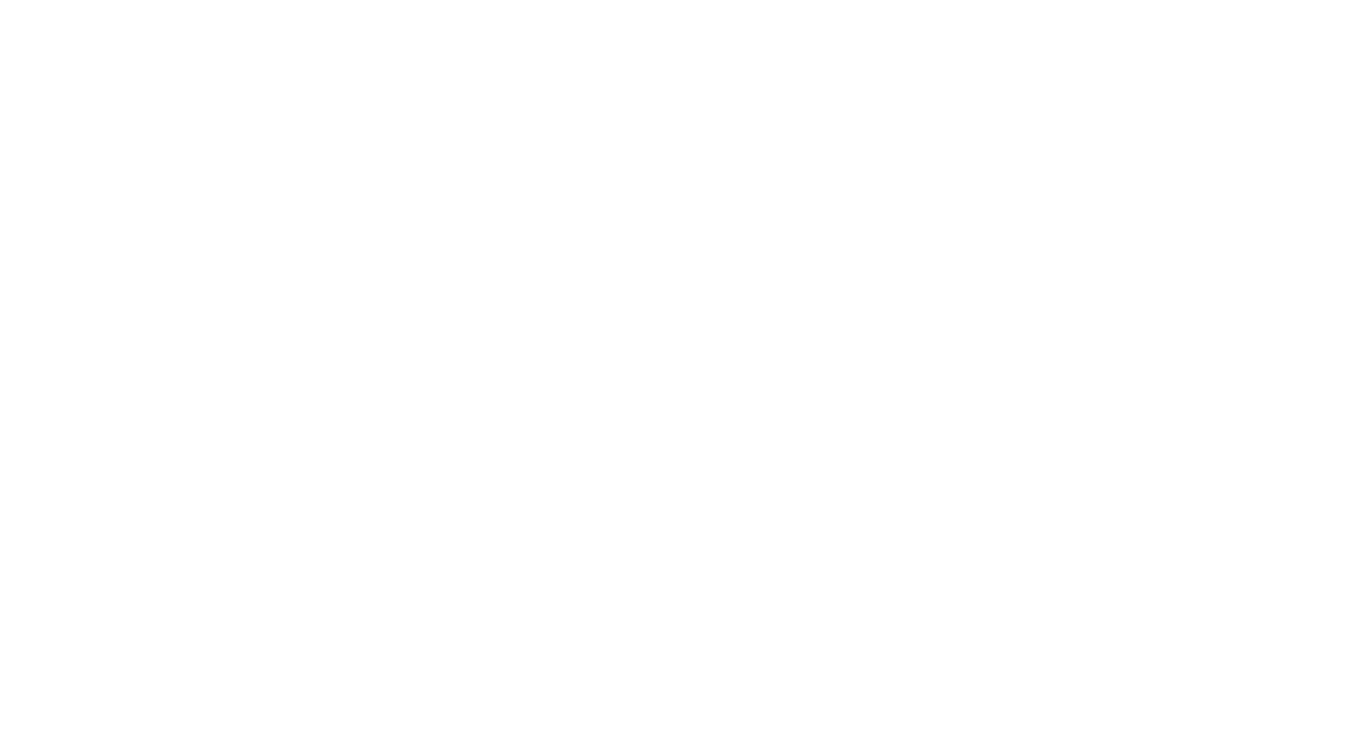 scroll, scrollTop: 0, scrollLeft: 0, axis: both 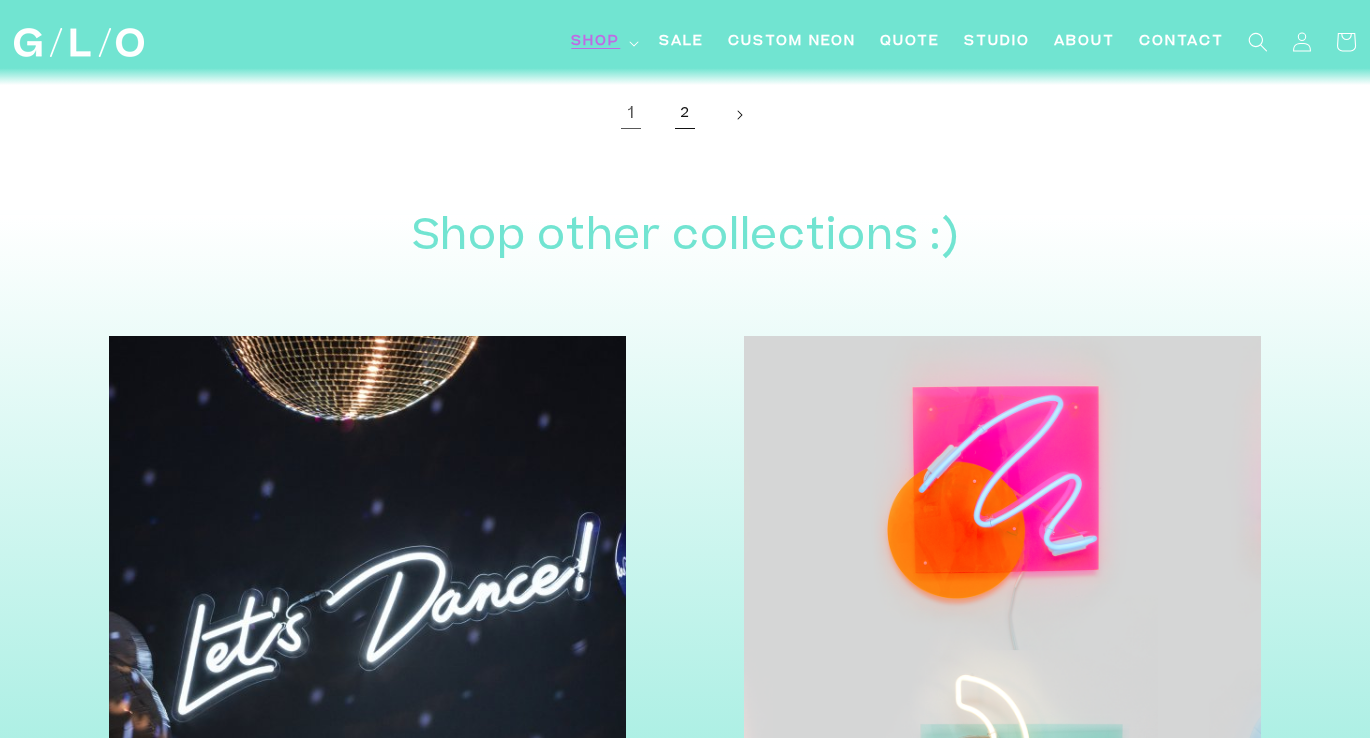 click on "2" at bounding box center (685, 115) 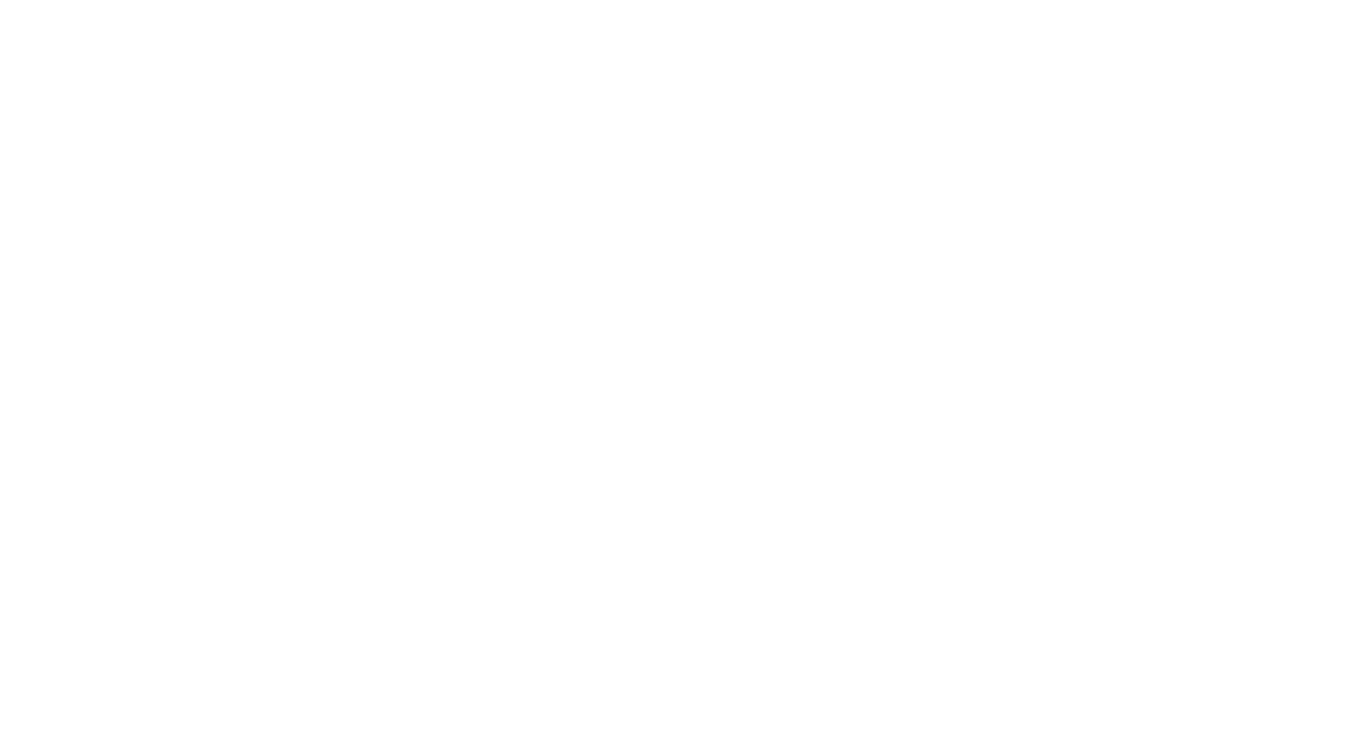 scroll, scrollTop: 0, scrollLeft: 0, axis: both 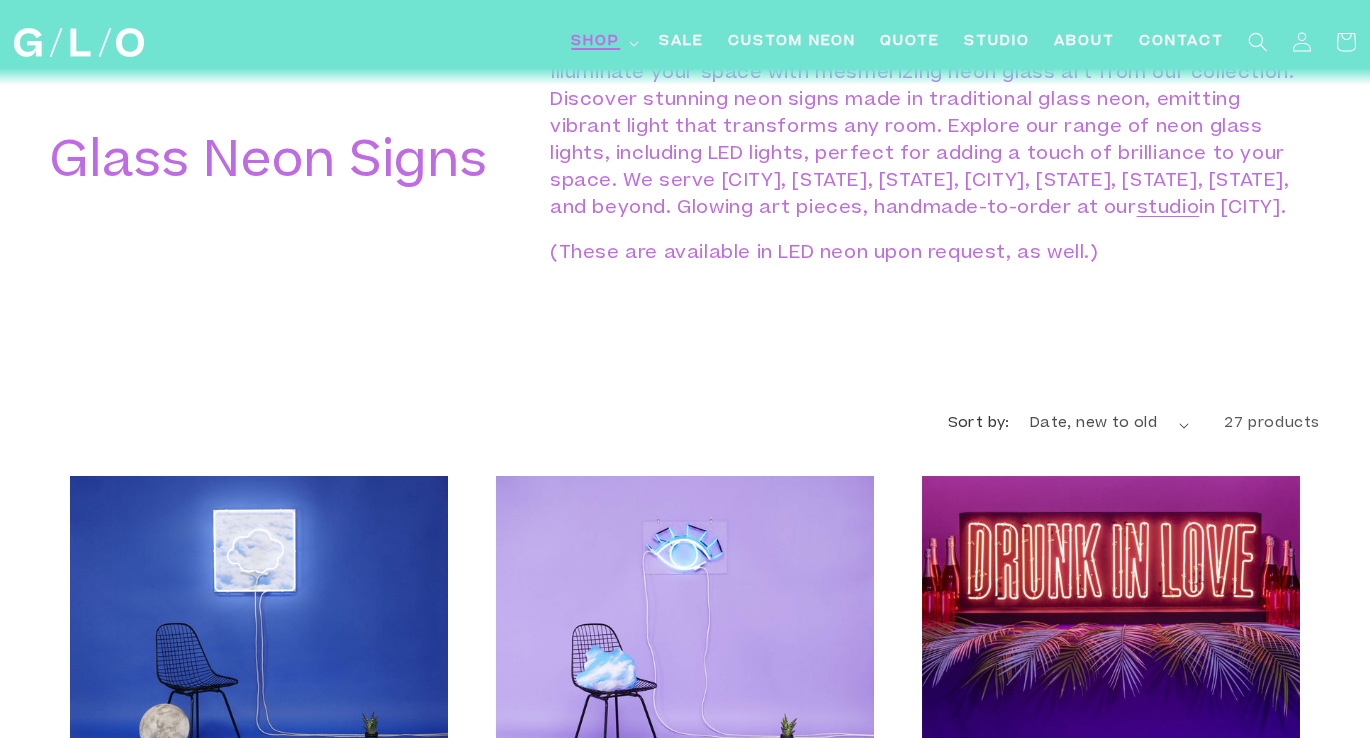 click on "Shop" at bounding box center [595, 42] 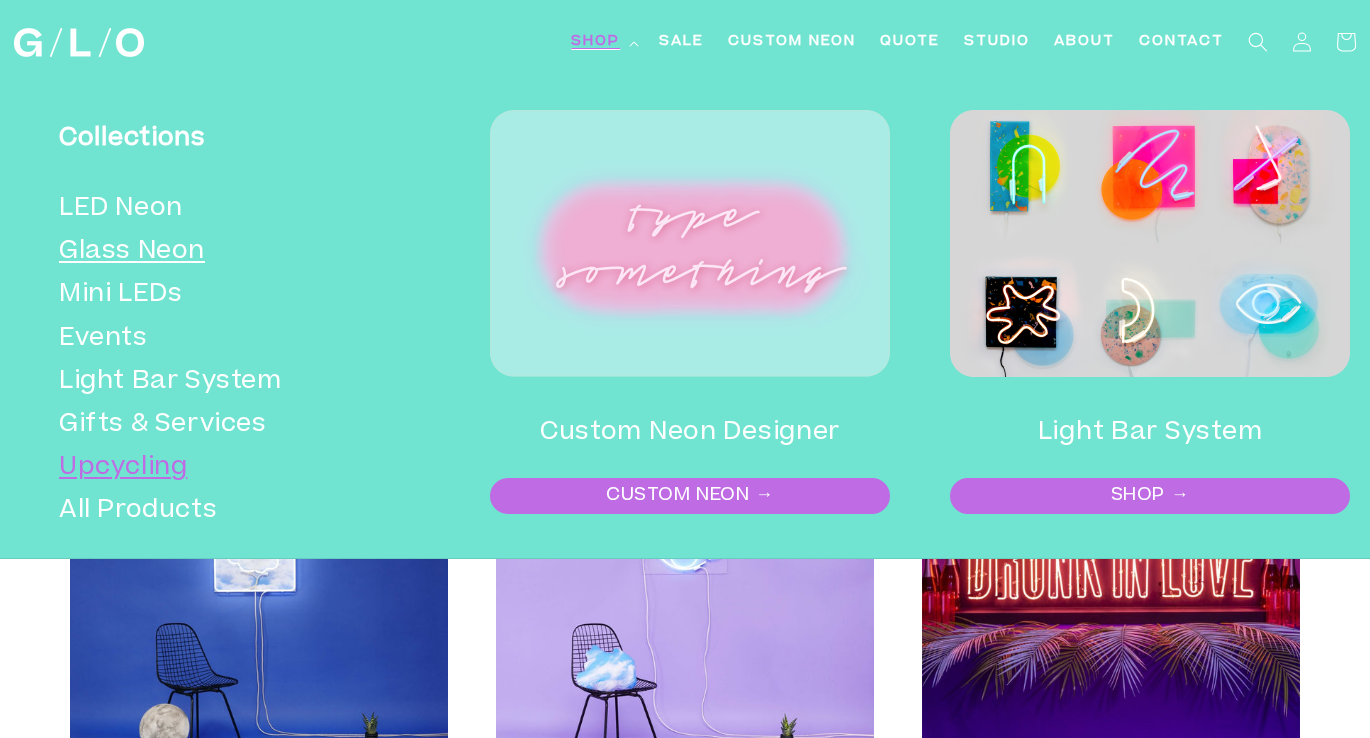 click on "Upcycling" at bounding box center (235, 468) 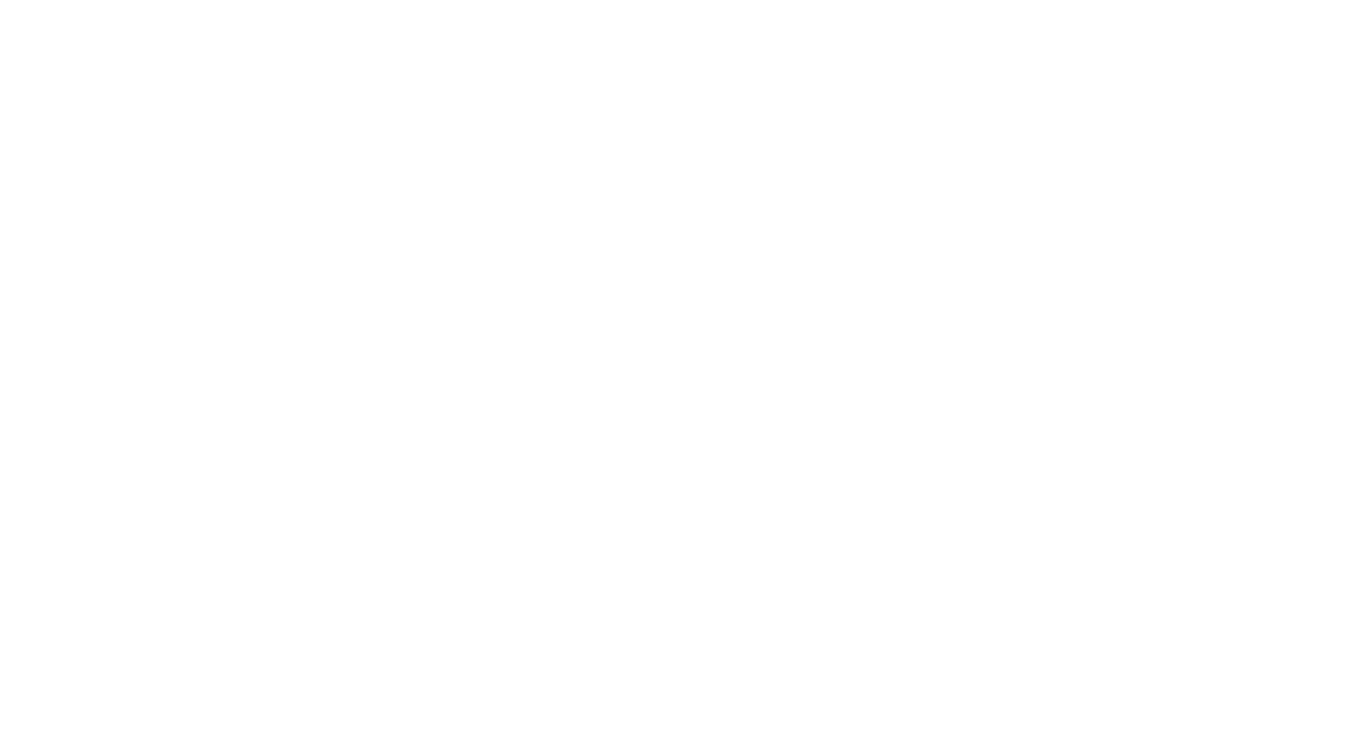 scroll, scrollTop: 0, scrollLeft: 0, axis: both 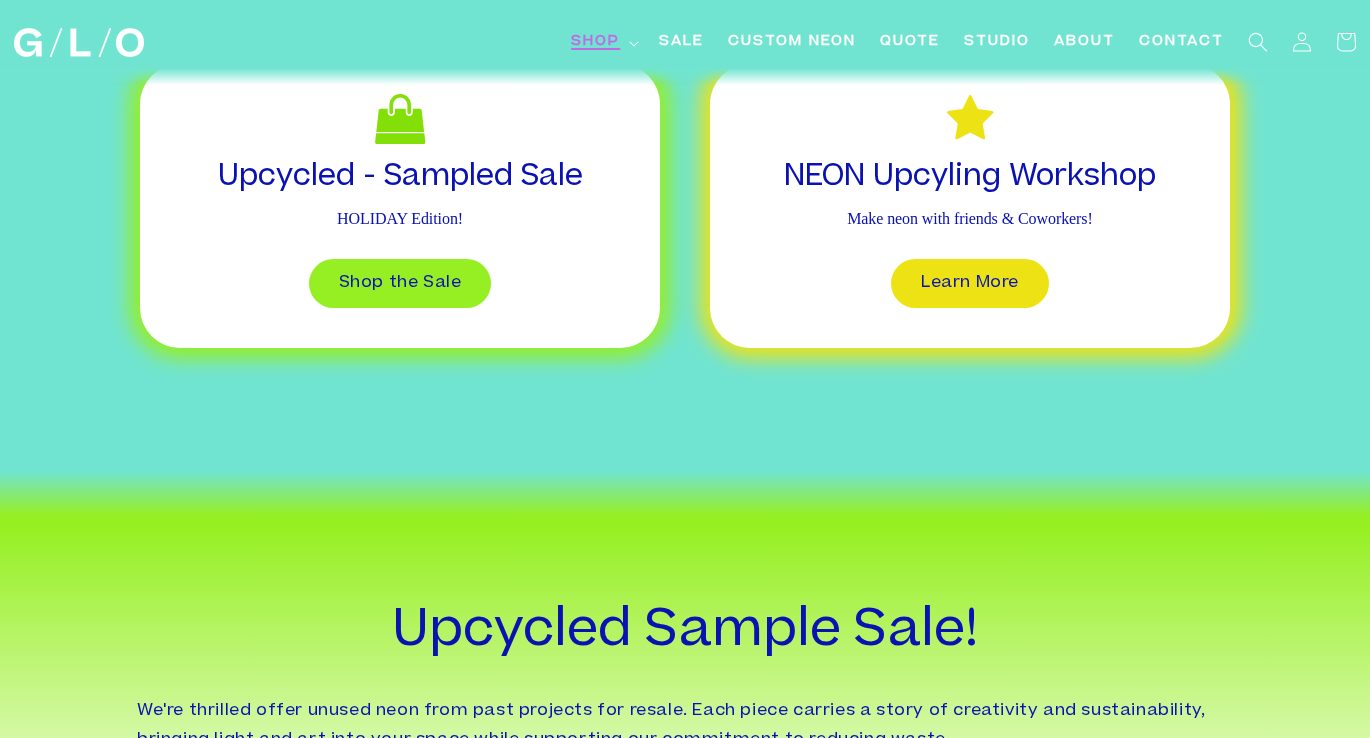 click on "Shop" at bounding box center [595, 42] 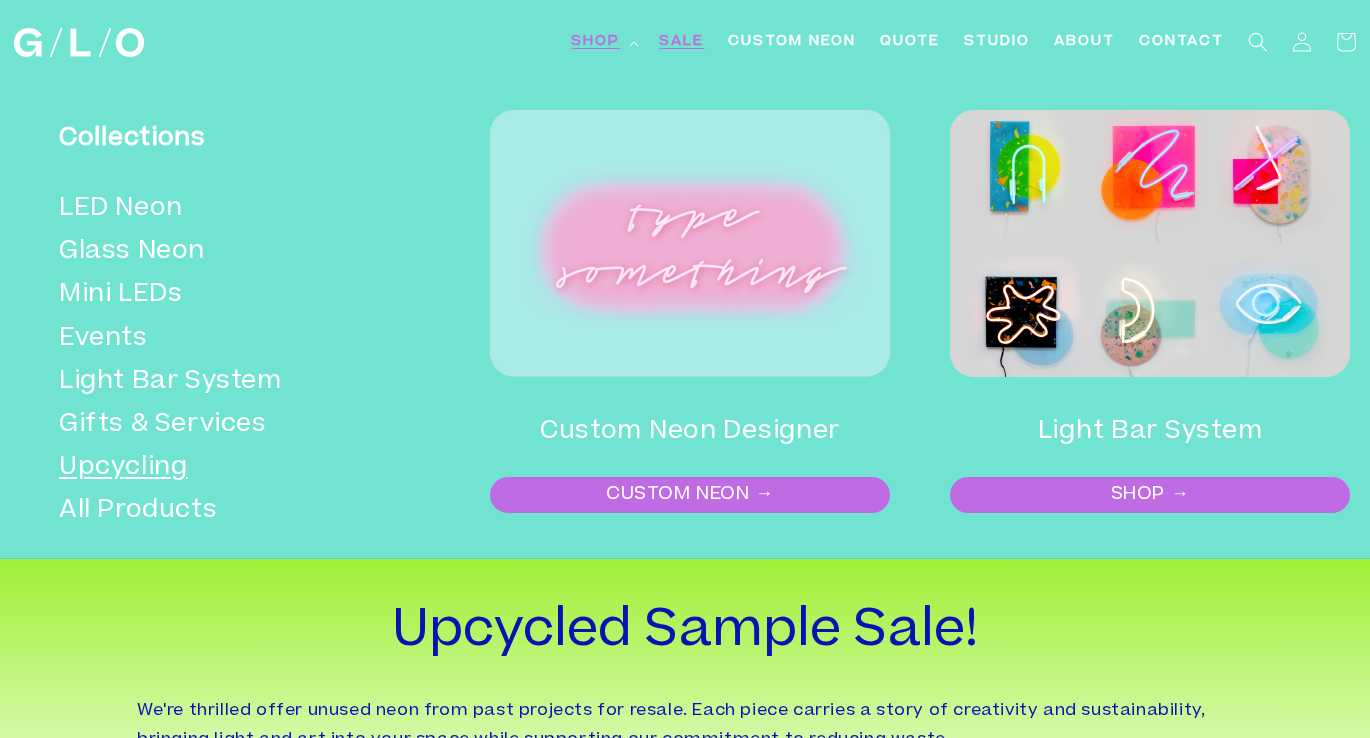 click on "SALE" at bounding box center (681, 42) 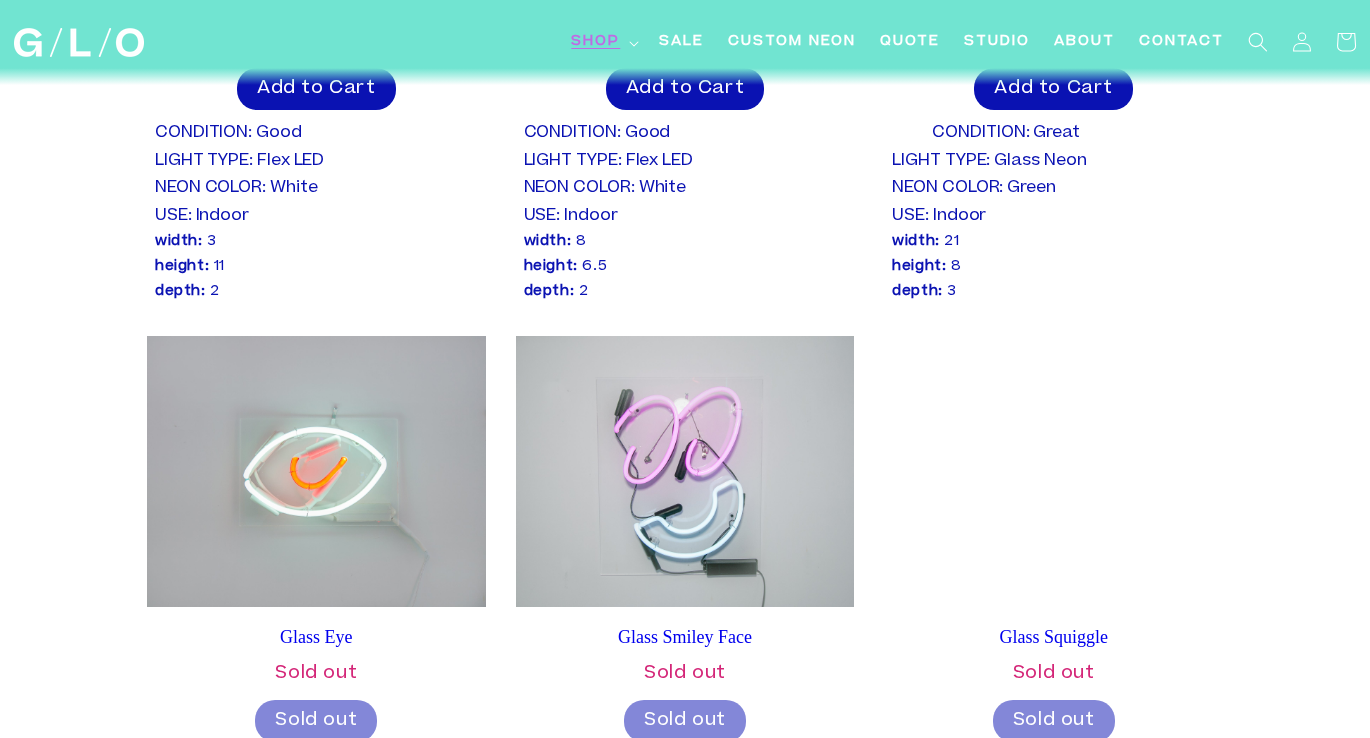 scroll, scrollTop: 2833, scrollLeft: 0, axis: vertical 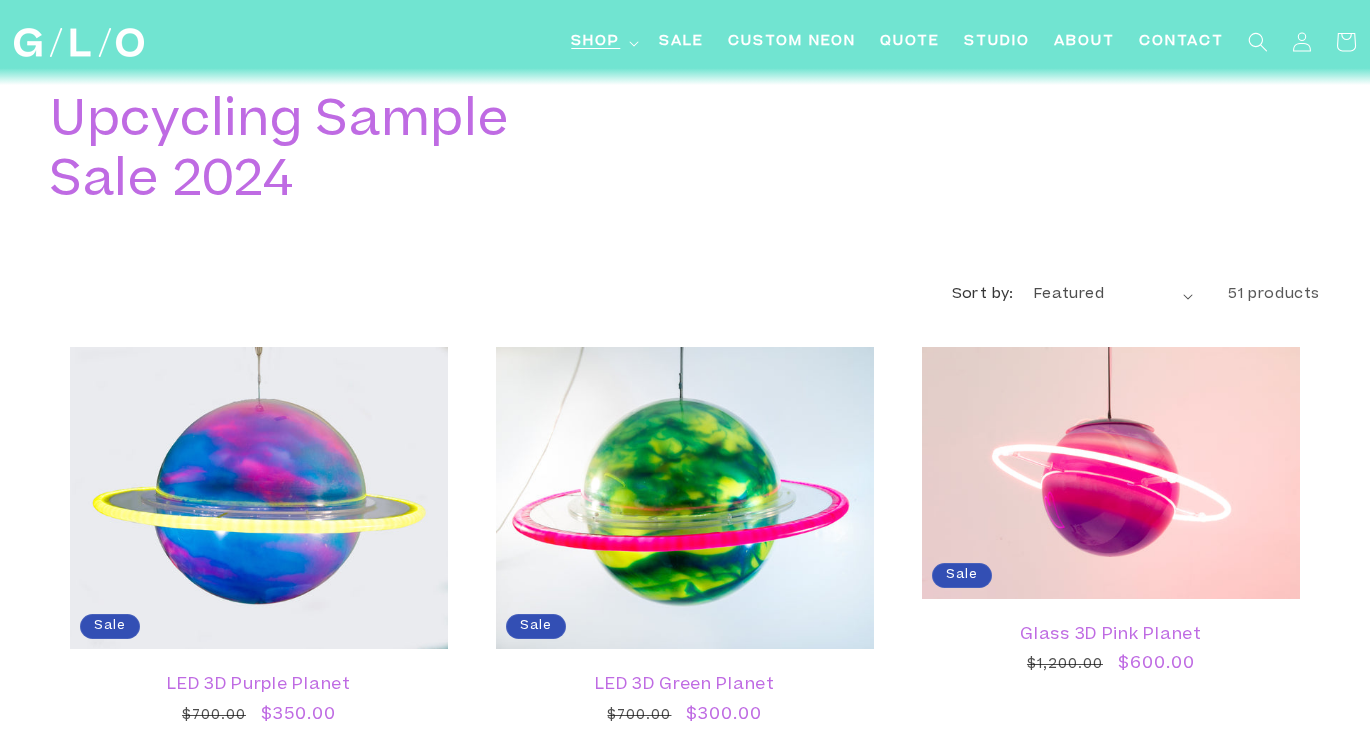 click on "Shop" at bounding box center [595, 42] 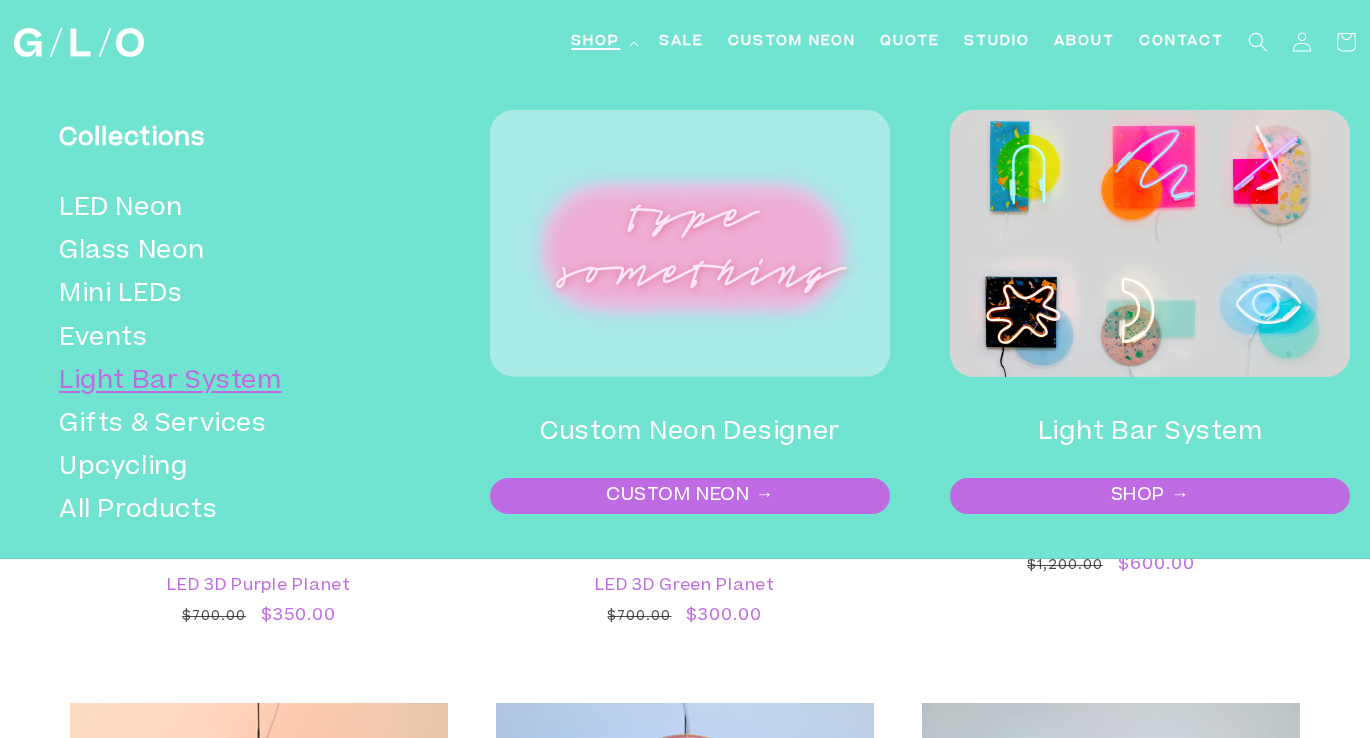scroll, scrollTop: 113, scrollLeft: 0, axis: vertical 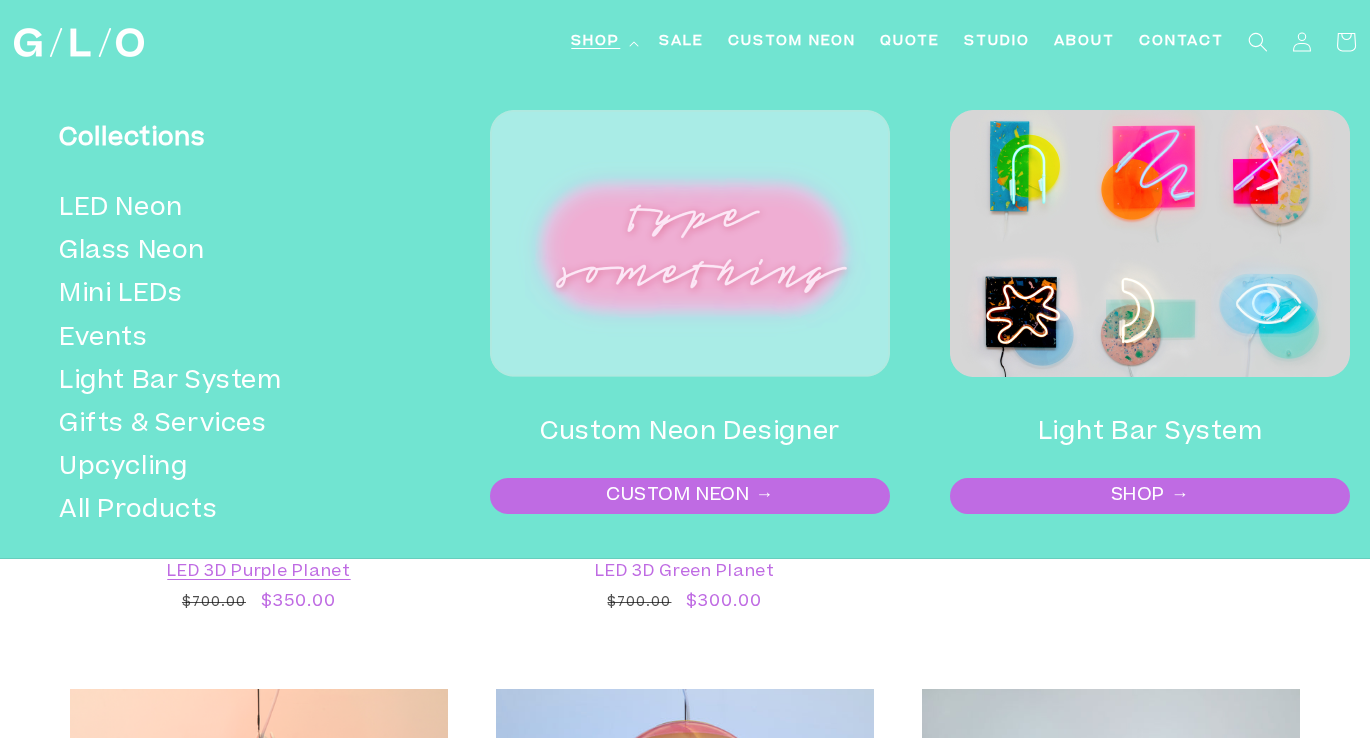 click on "LED 3D Purple Planet" at bounding box center (259, 572) 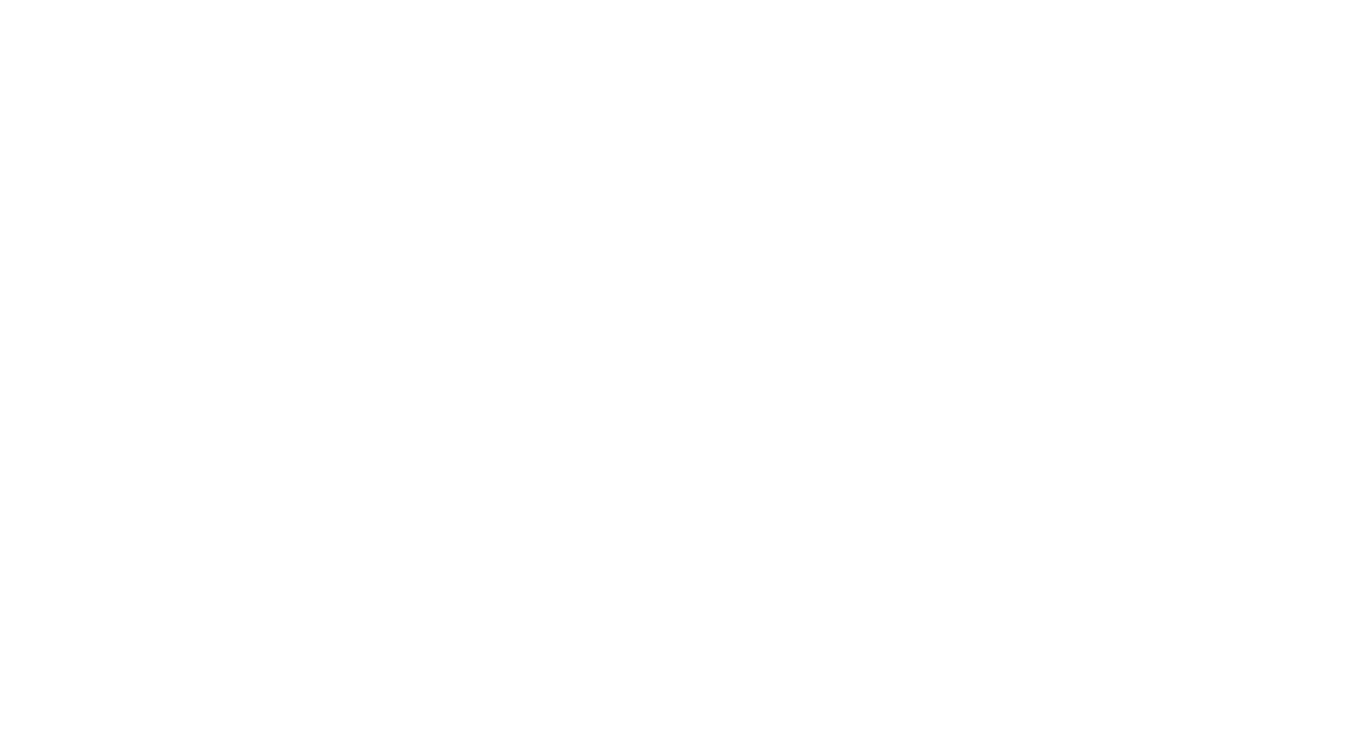 scroll, scrollTop: 0, scrollLeft: 0, axis: both 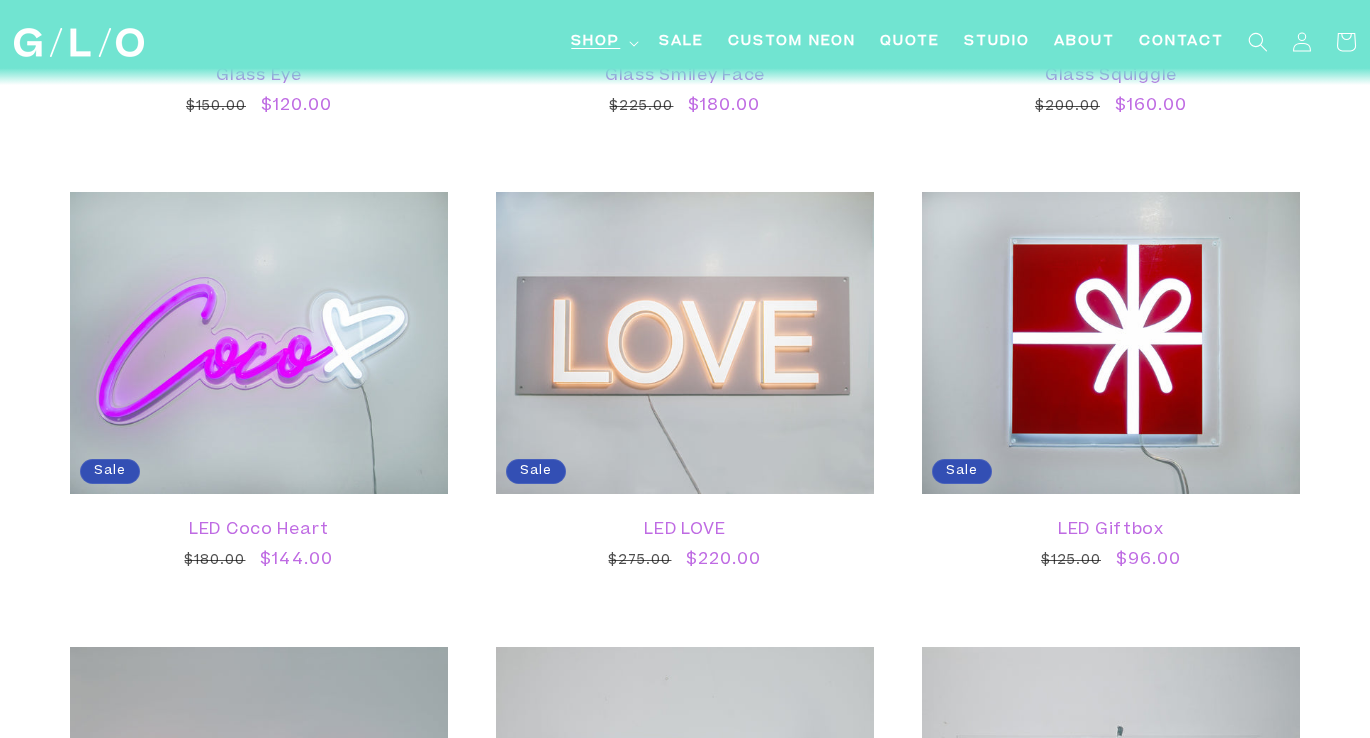 click on "Shop" at bounding box center (595, 42) 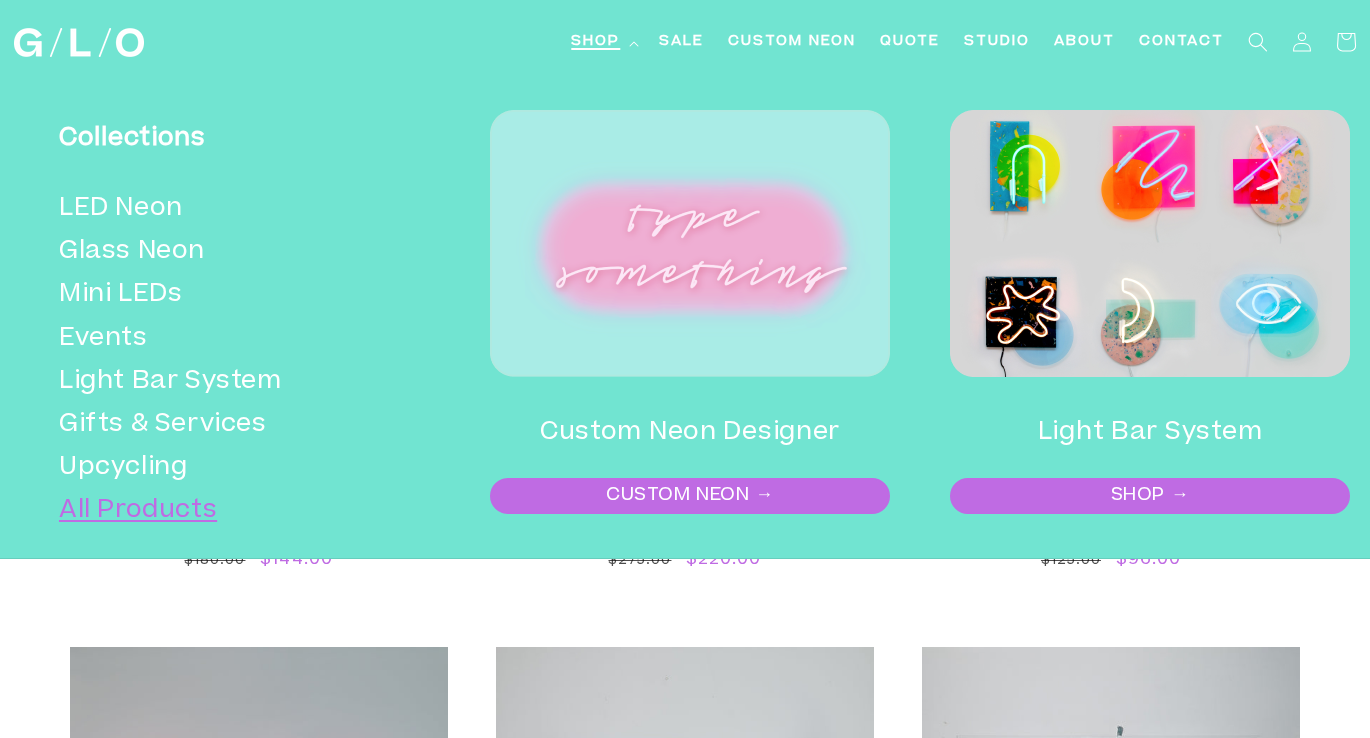 click on "All Products" at bounding box center [235, 511] 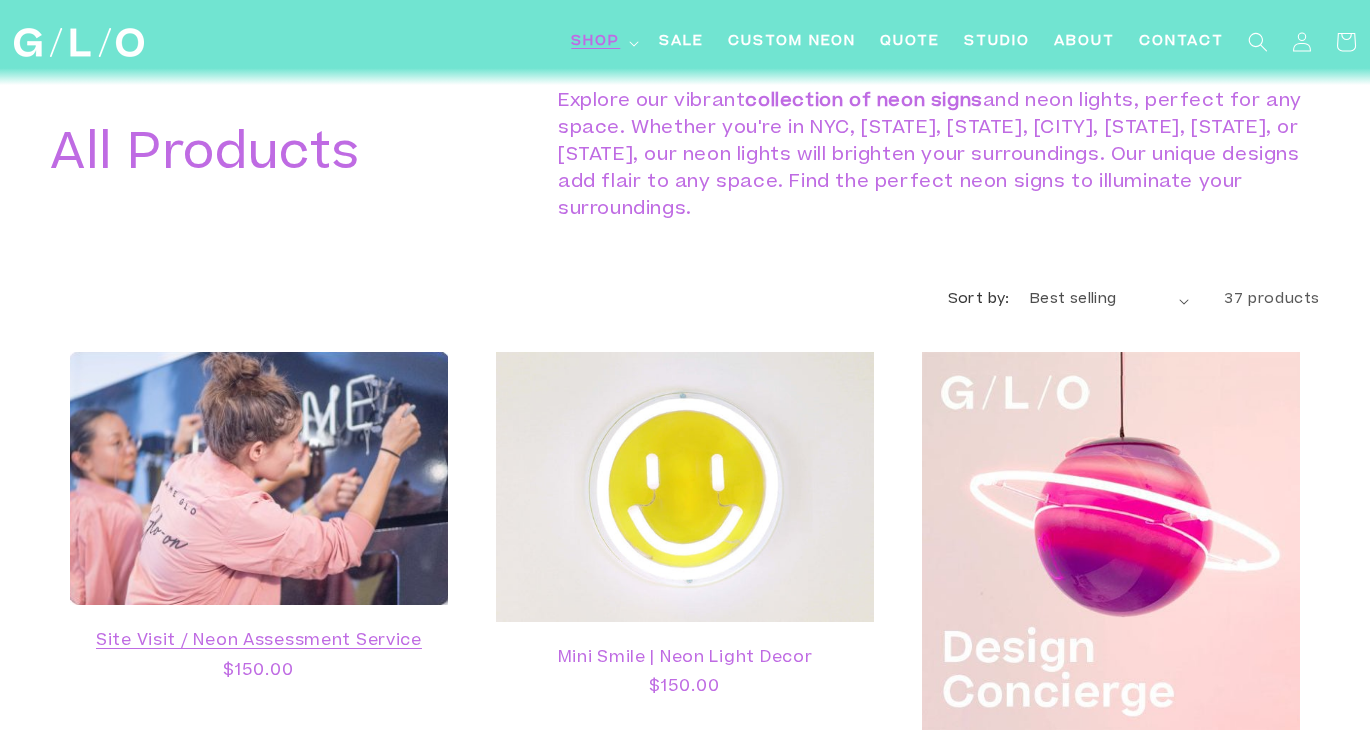 scroll, scrollTop: 77, scrollLeft: 0, axis: vertical 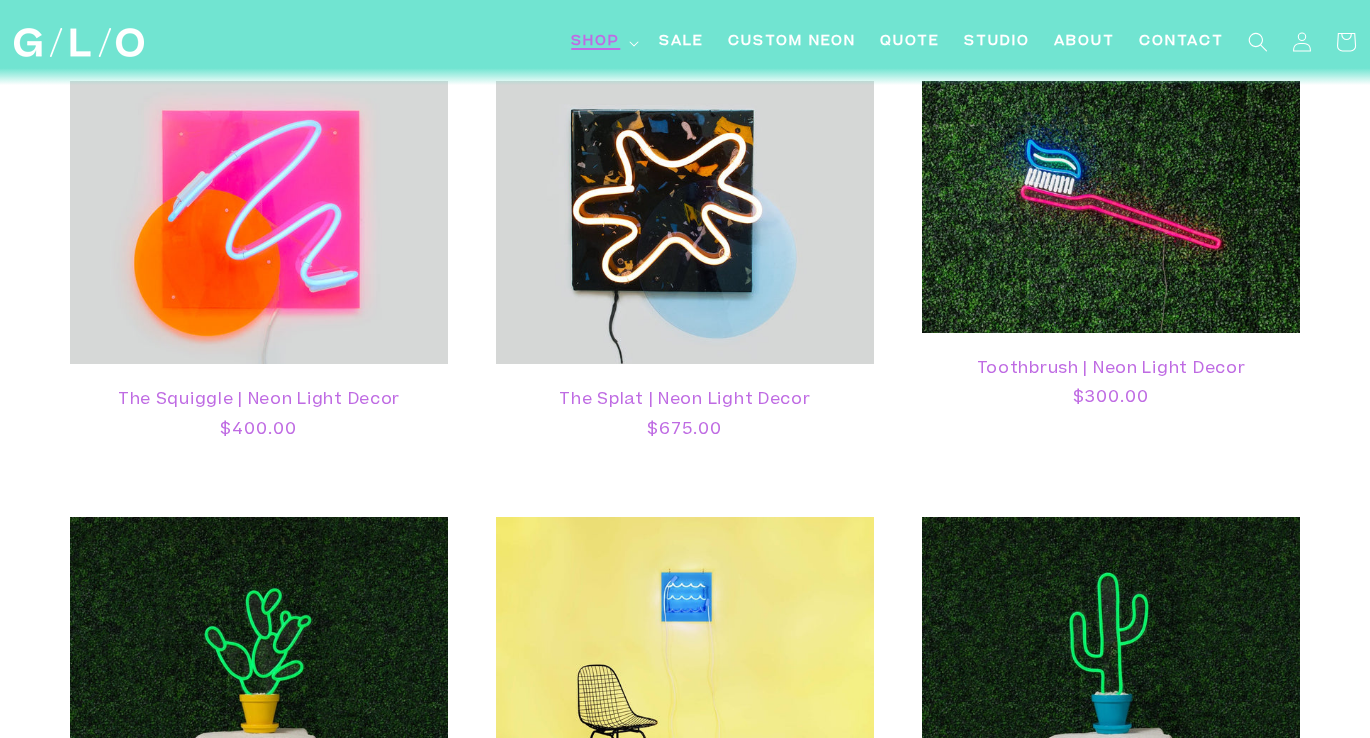 click on "Shop" at bounding box center [595, 42] 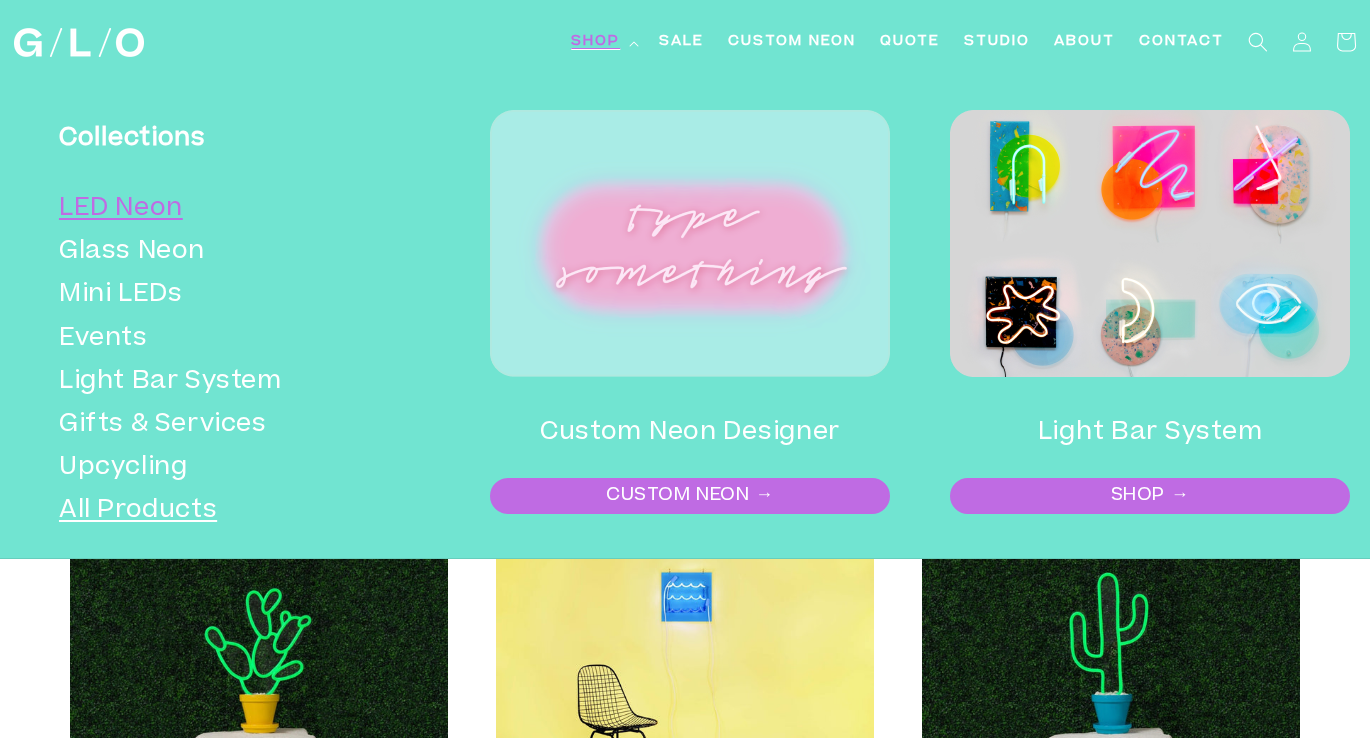 click on "LED Neon" at bounding box center [235, 209] 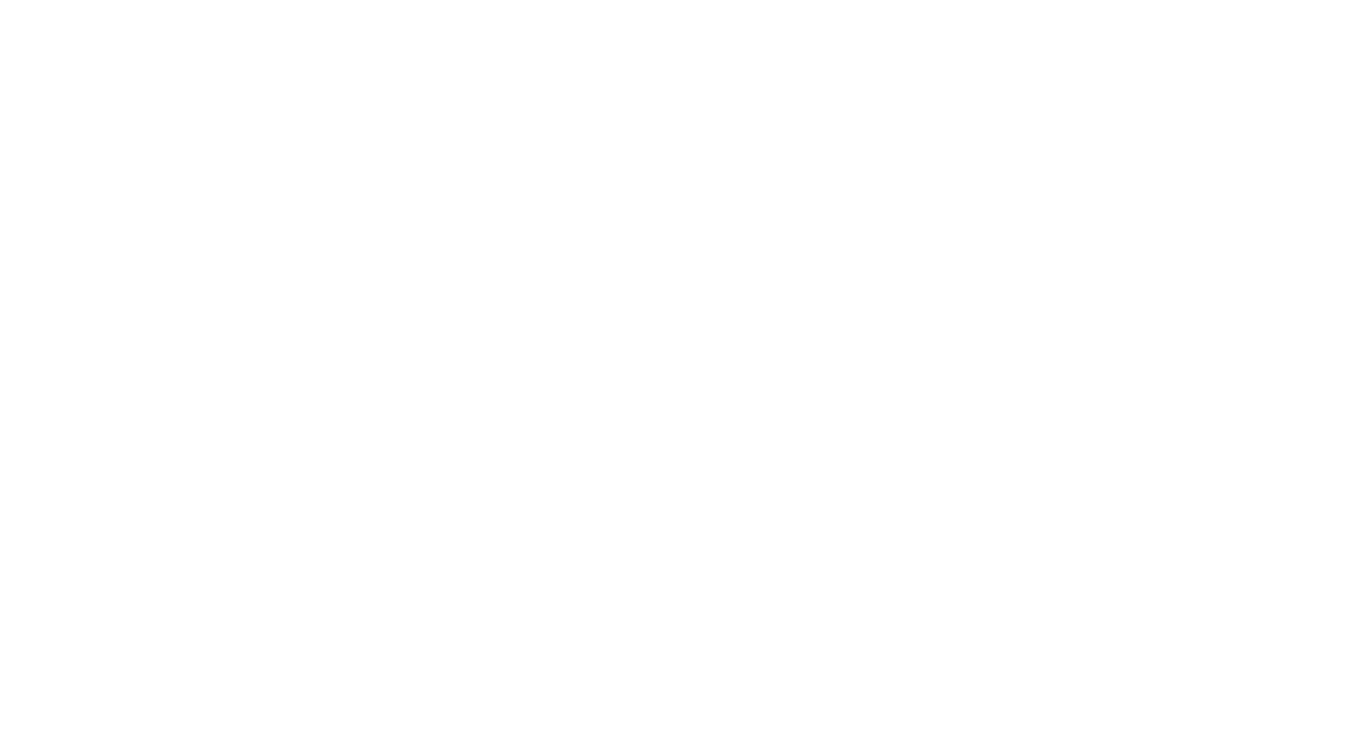 scroll, scrollTop: 0, scrollLeft: 0, axis: both 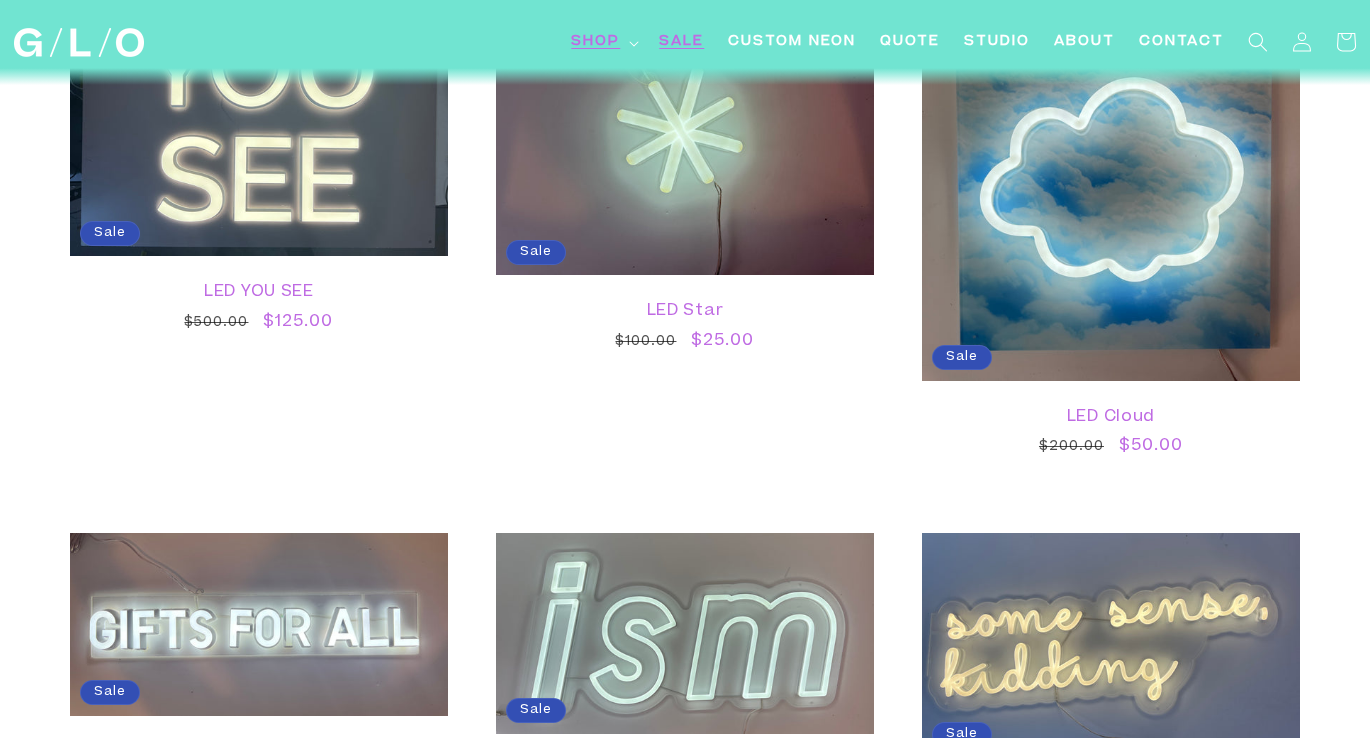click on "SALE" at bounding box center (681, 42) 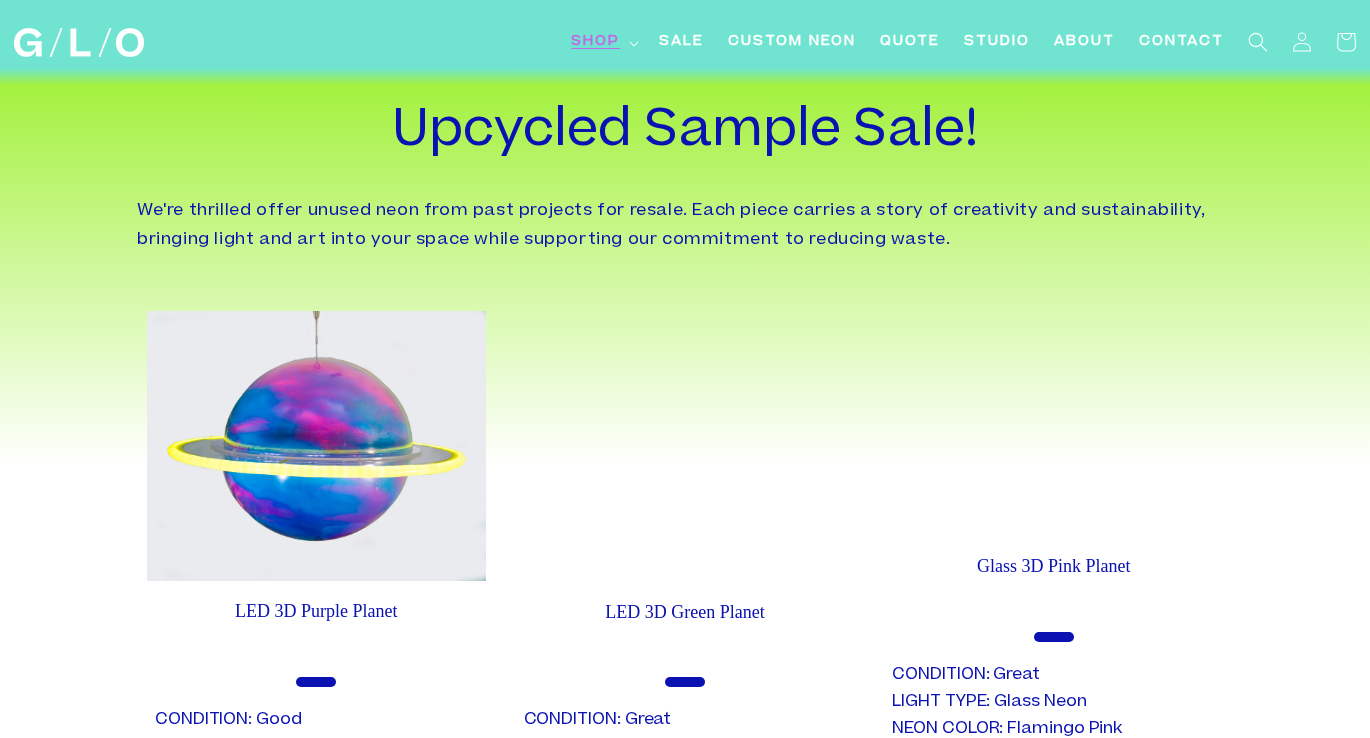 scroll, scrollTop: 1417, scrollLeft: 0, axis: vertical 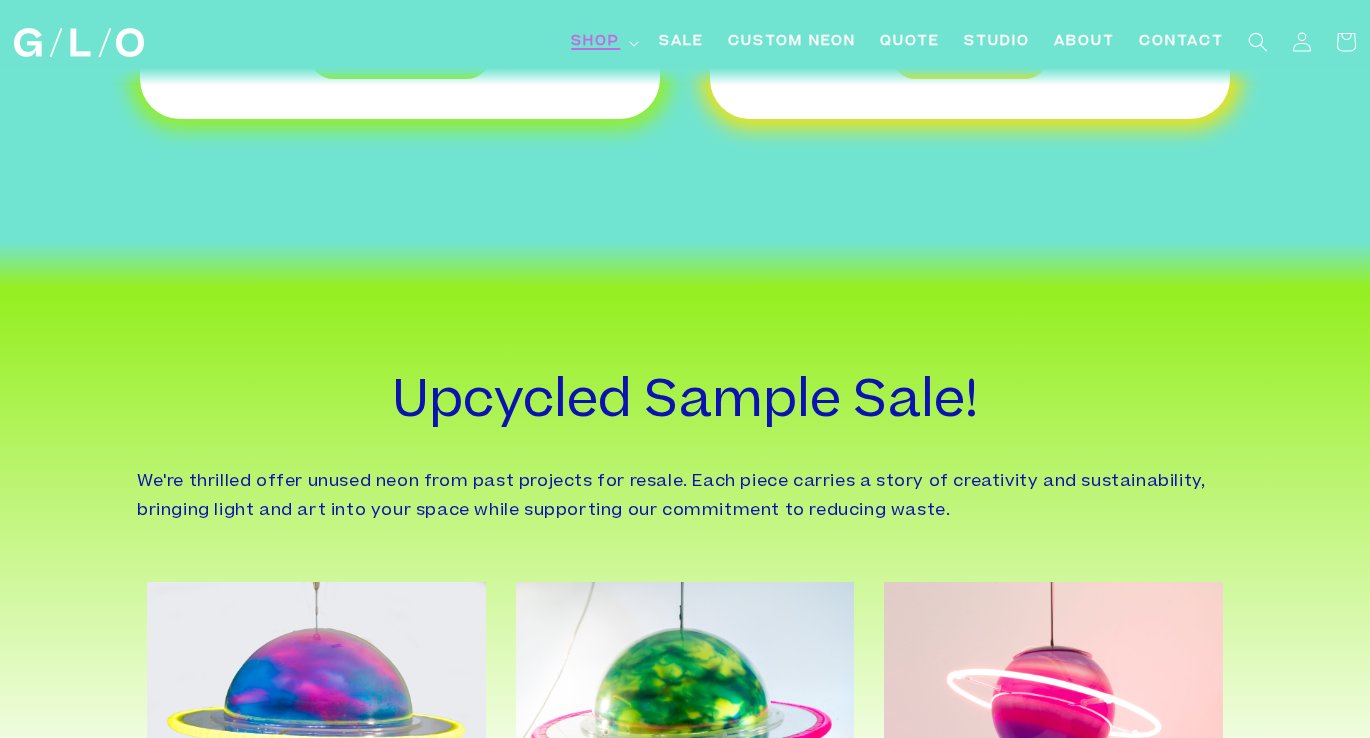 click at bounding box center [634, 44] 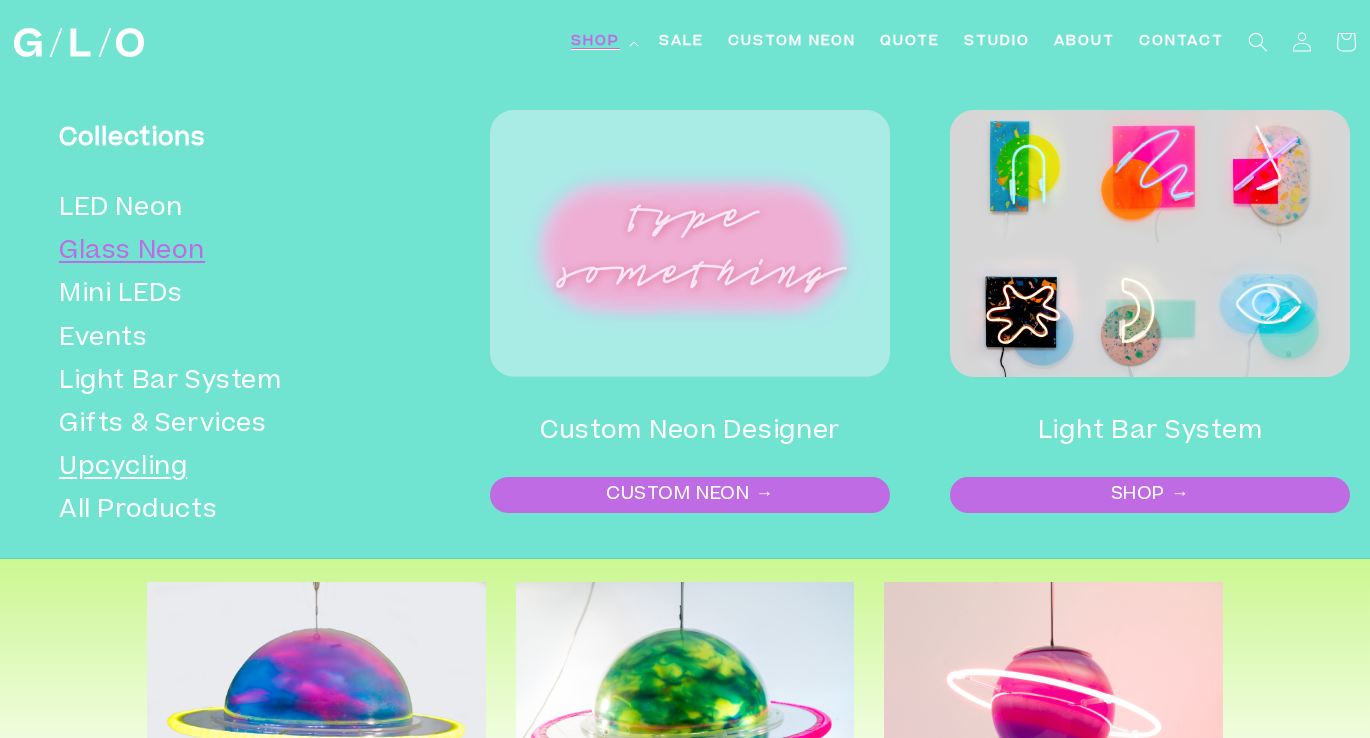 click on "Glass Neon" at bounding box center [235, 252] 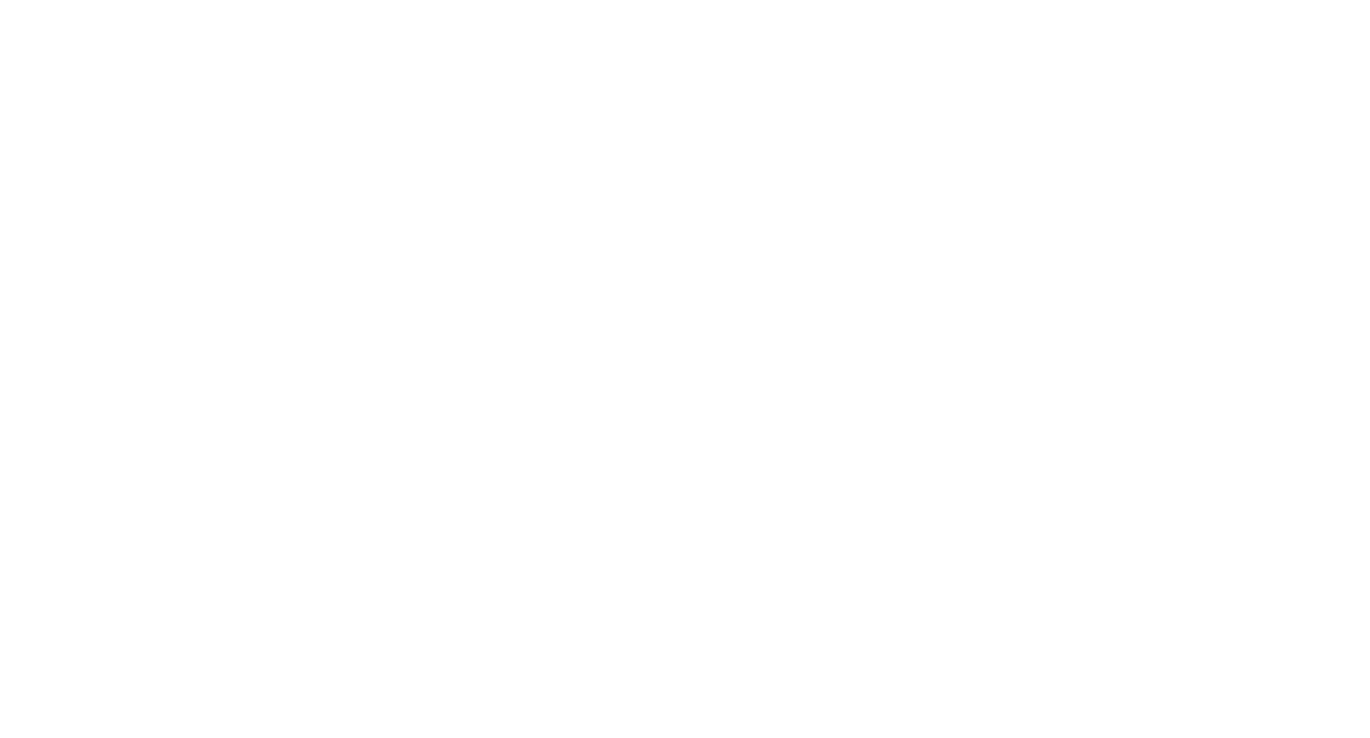 scroll, scrollTop: 0, scrollLeft: 0, axis: both 